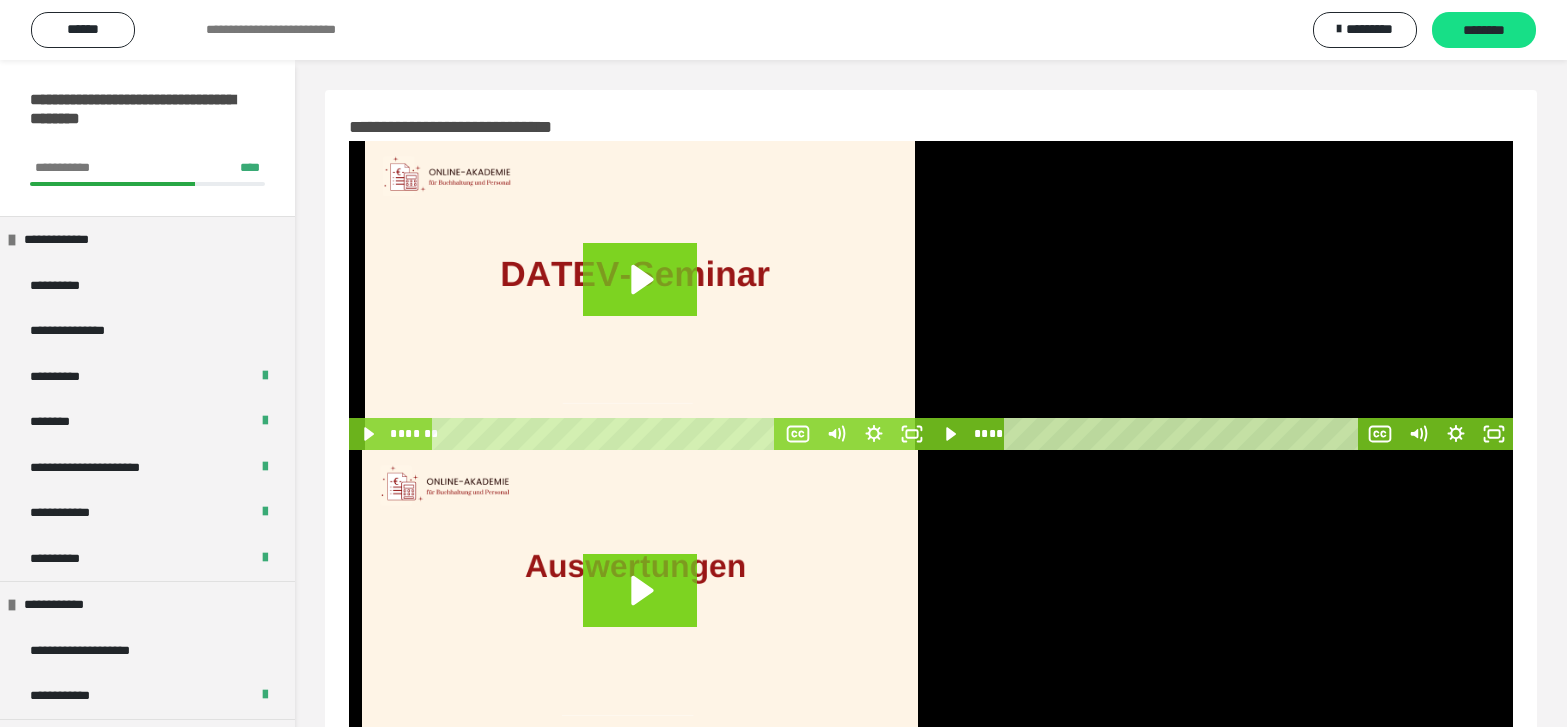scroll, scrollTop: 60, scrollLeft: 0, axis: vertical 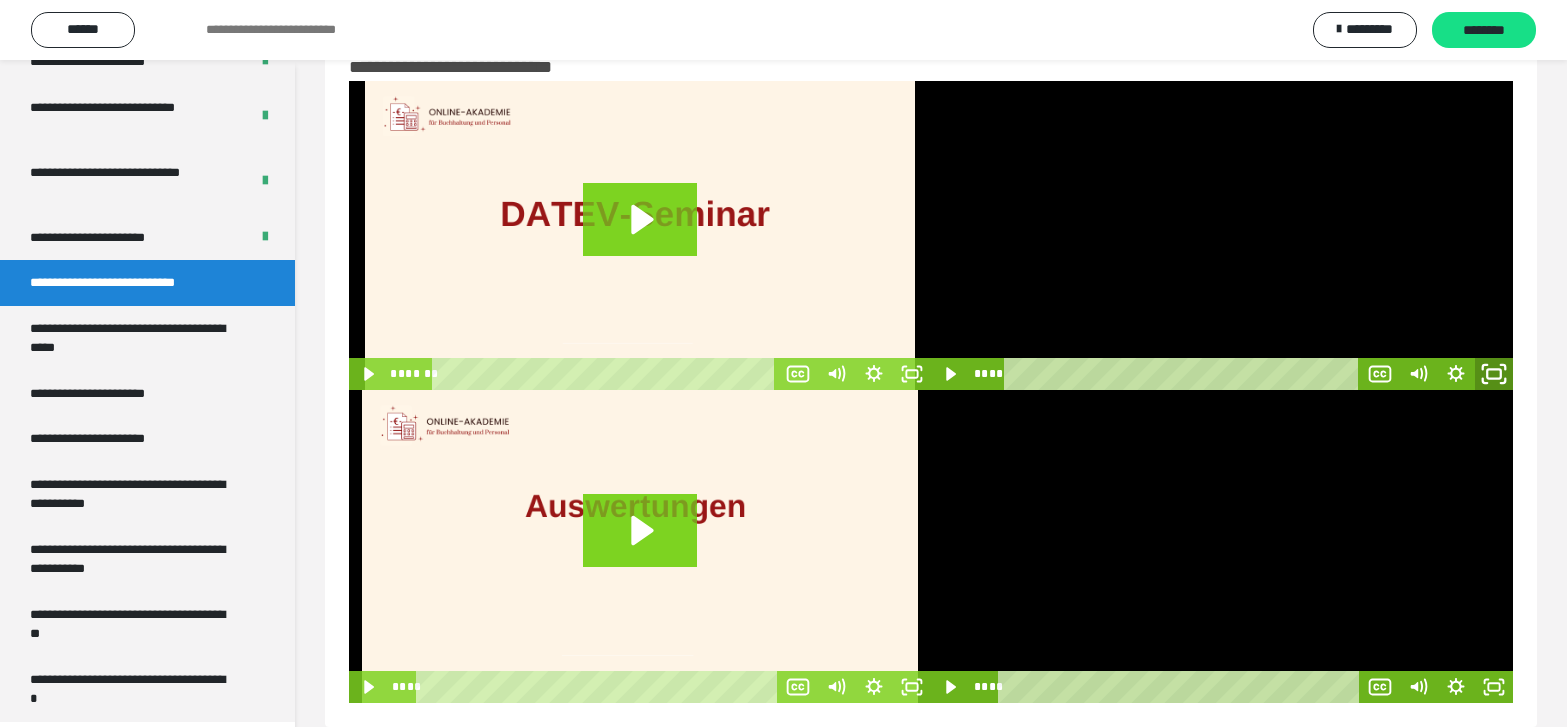 click 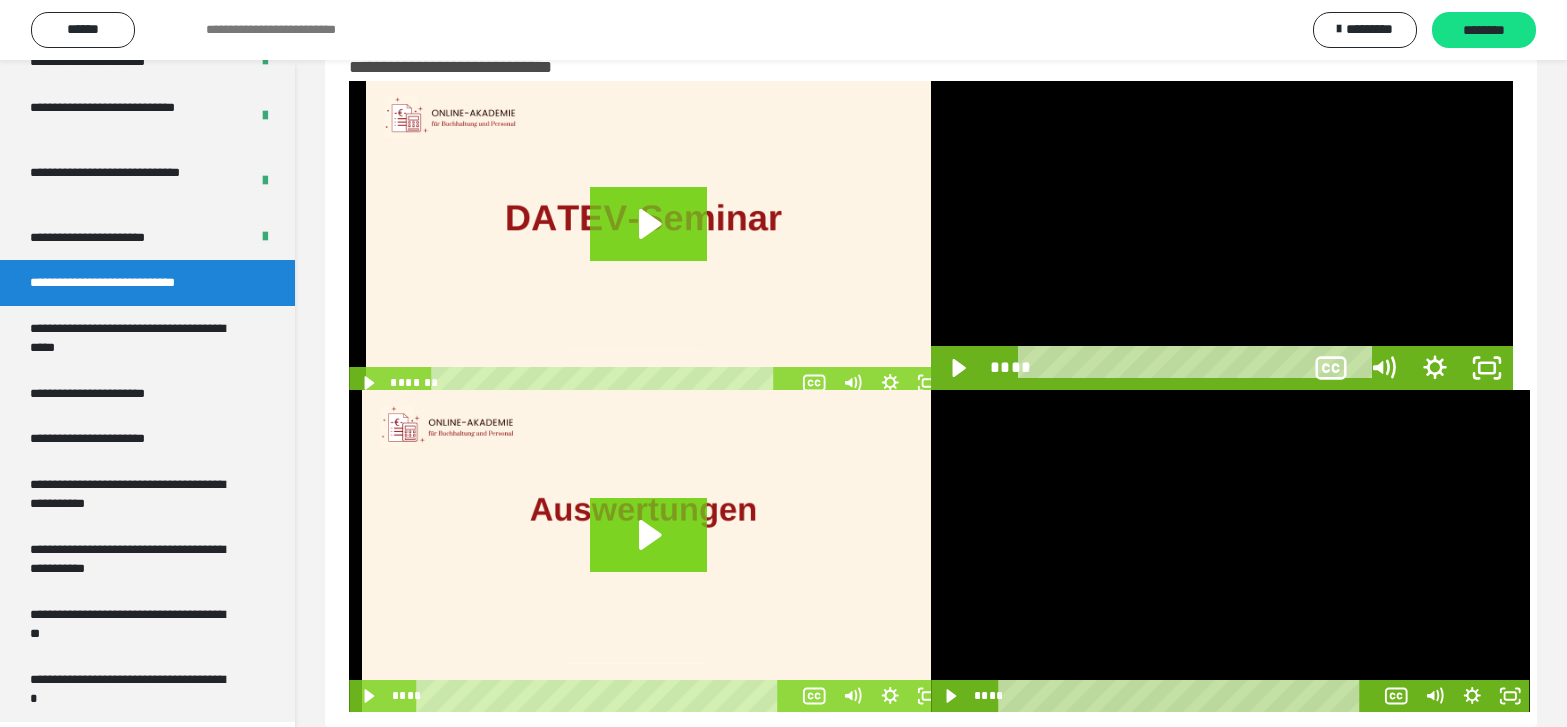 scroll, scrollTop: 3770, scrollLeft: 0, axis: vertical 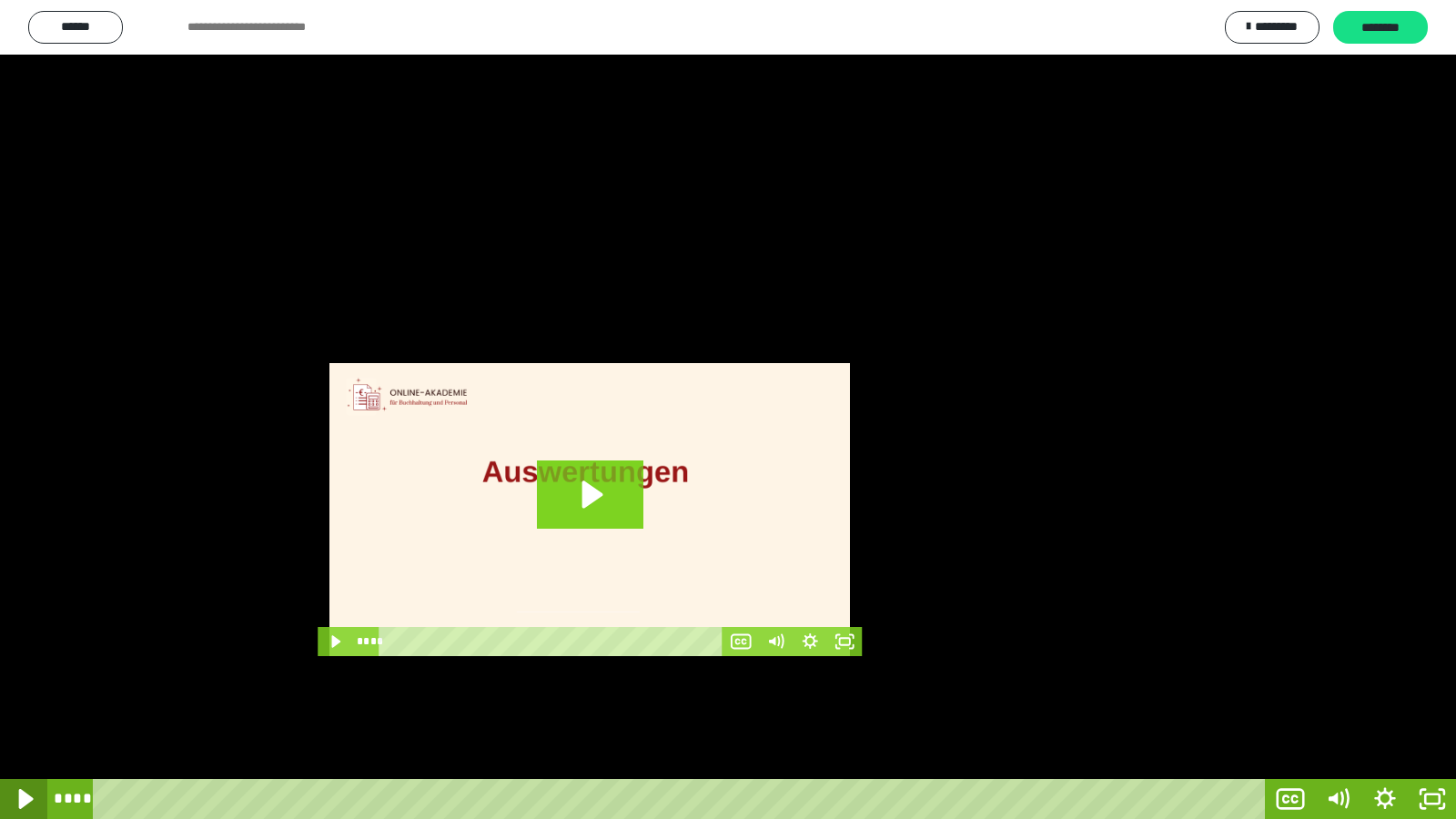 click 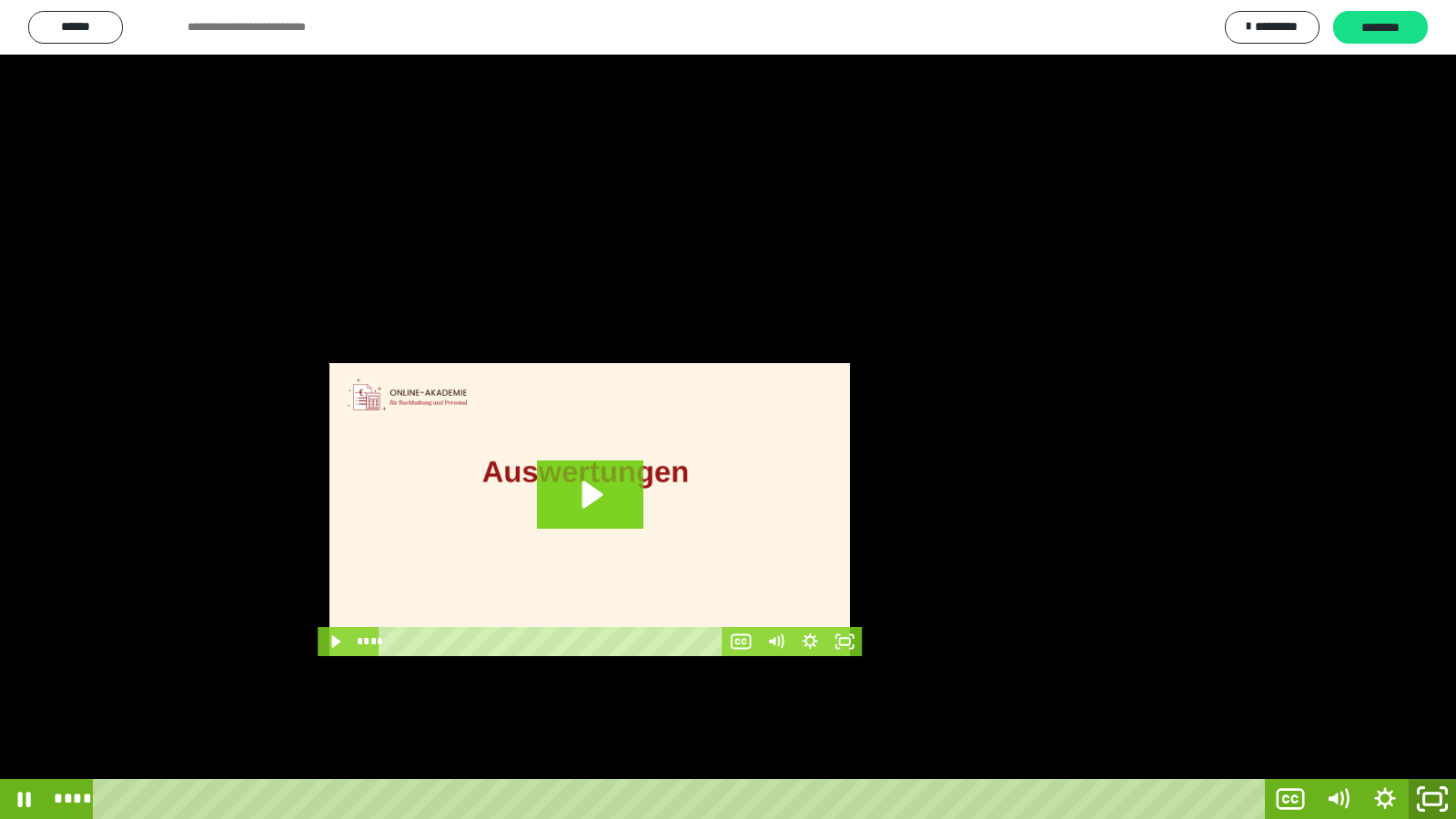click 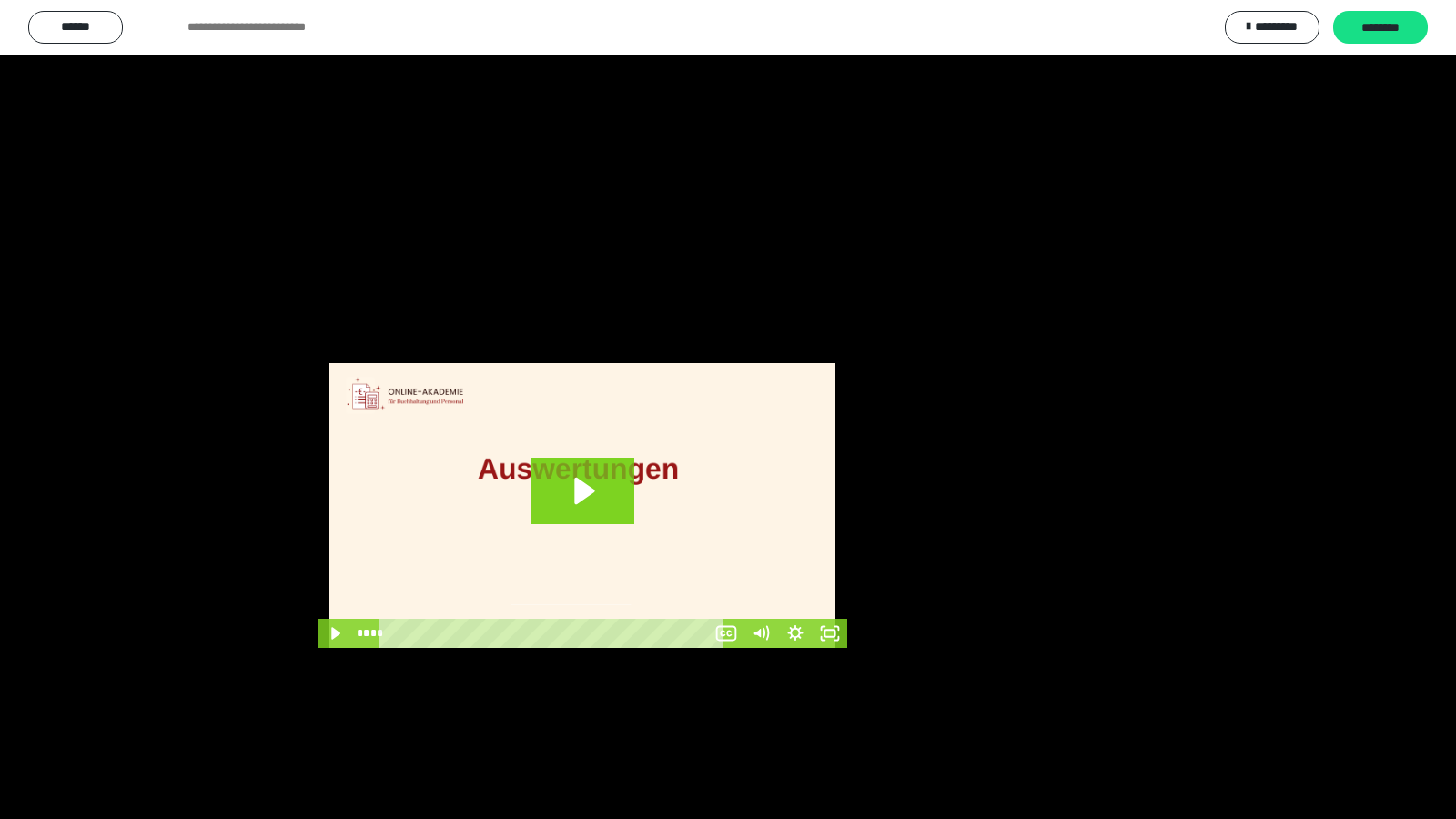 scroll, scrollTop: 3588, scrollLeft: 0, axis: vertical 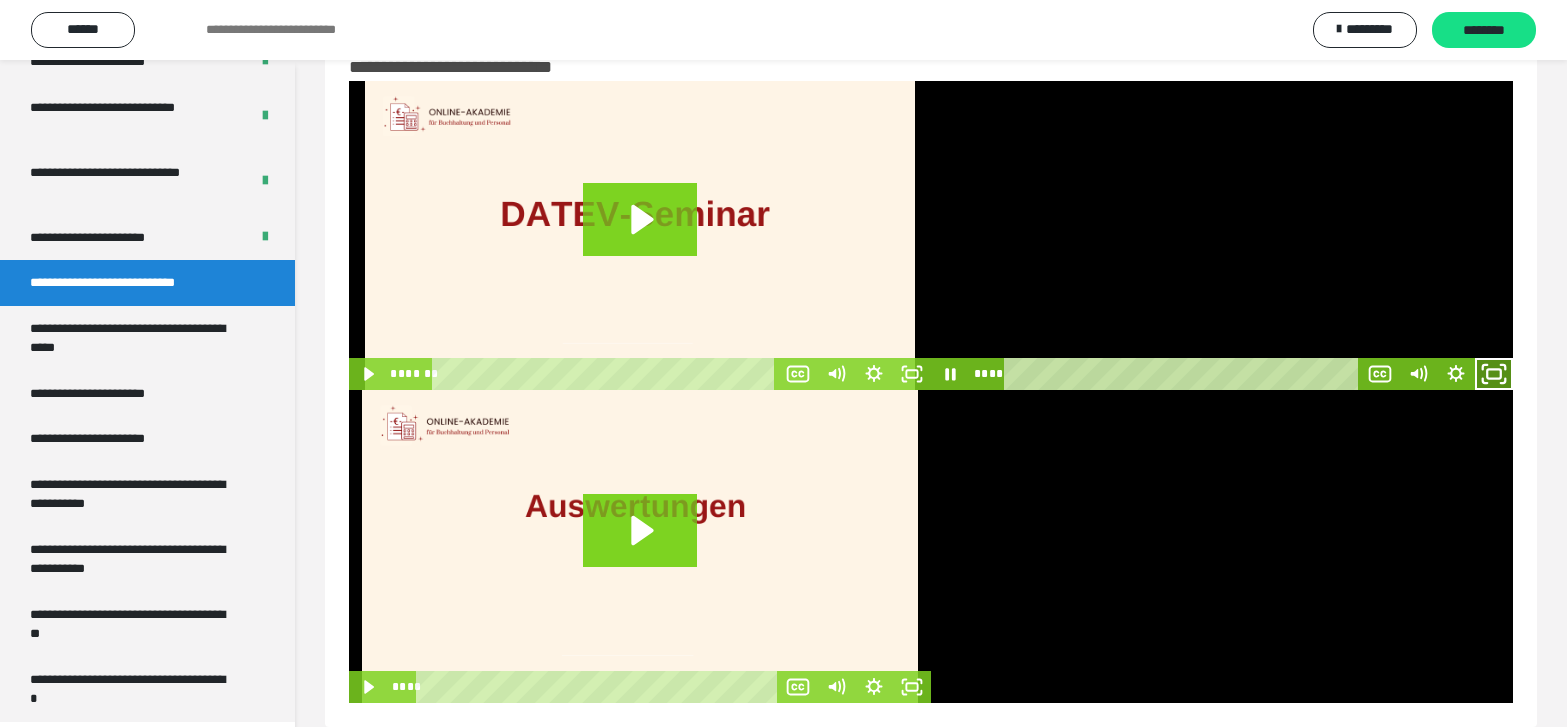 click 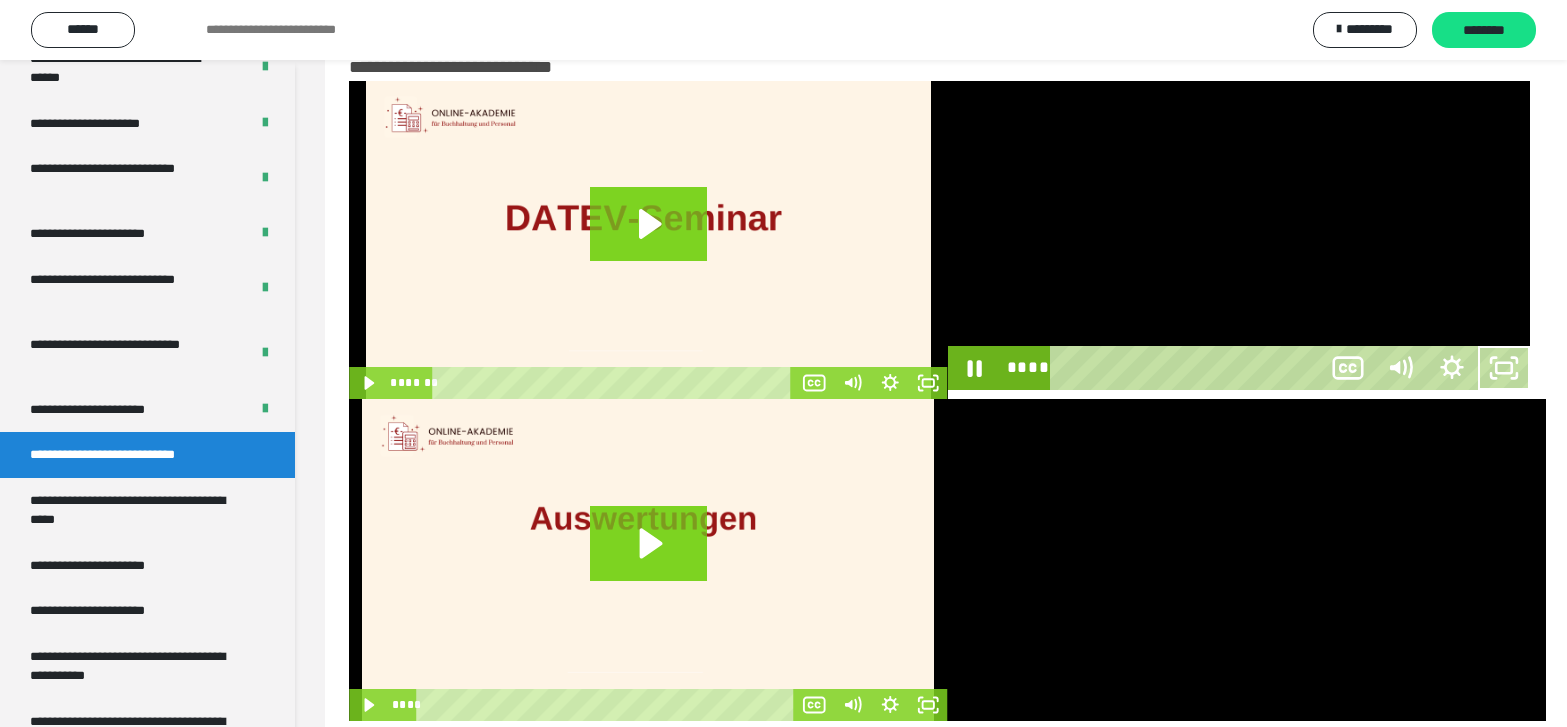 scroll, scrollTop: 3770, scrollLeft: 0, axis: vertical 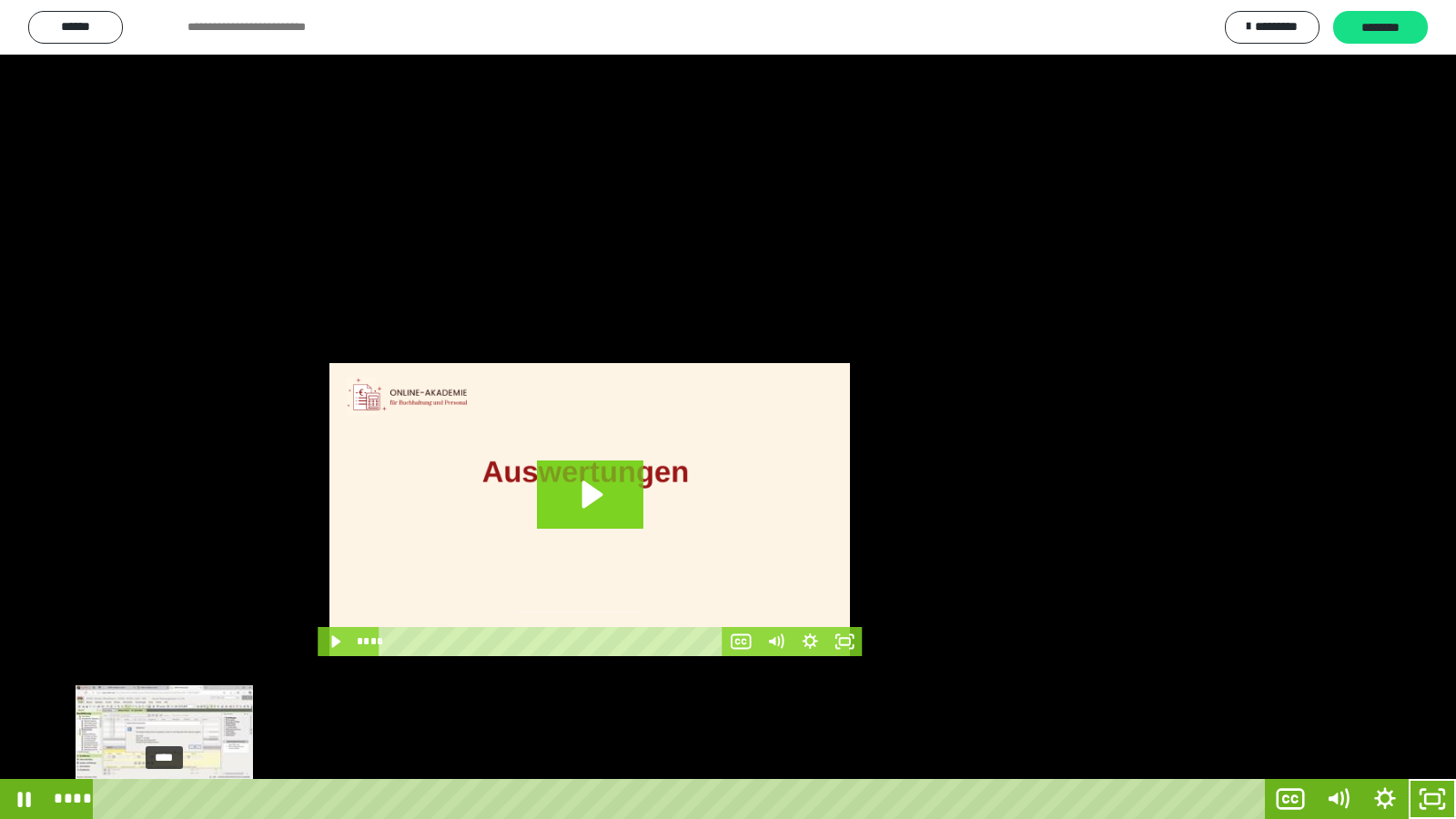 click on "****" at bounding box center [682, 799] 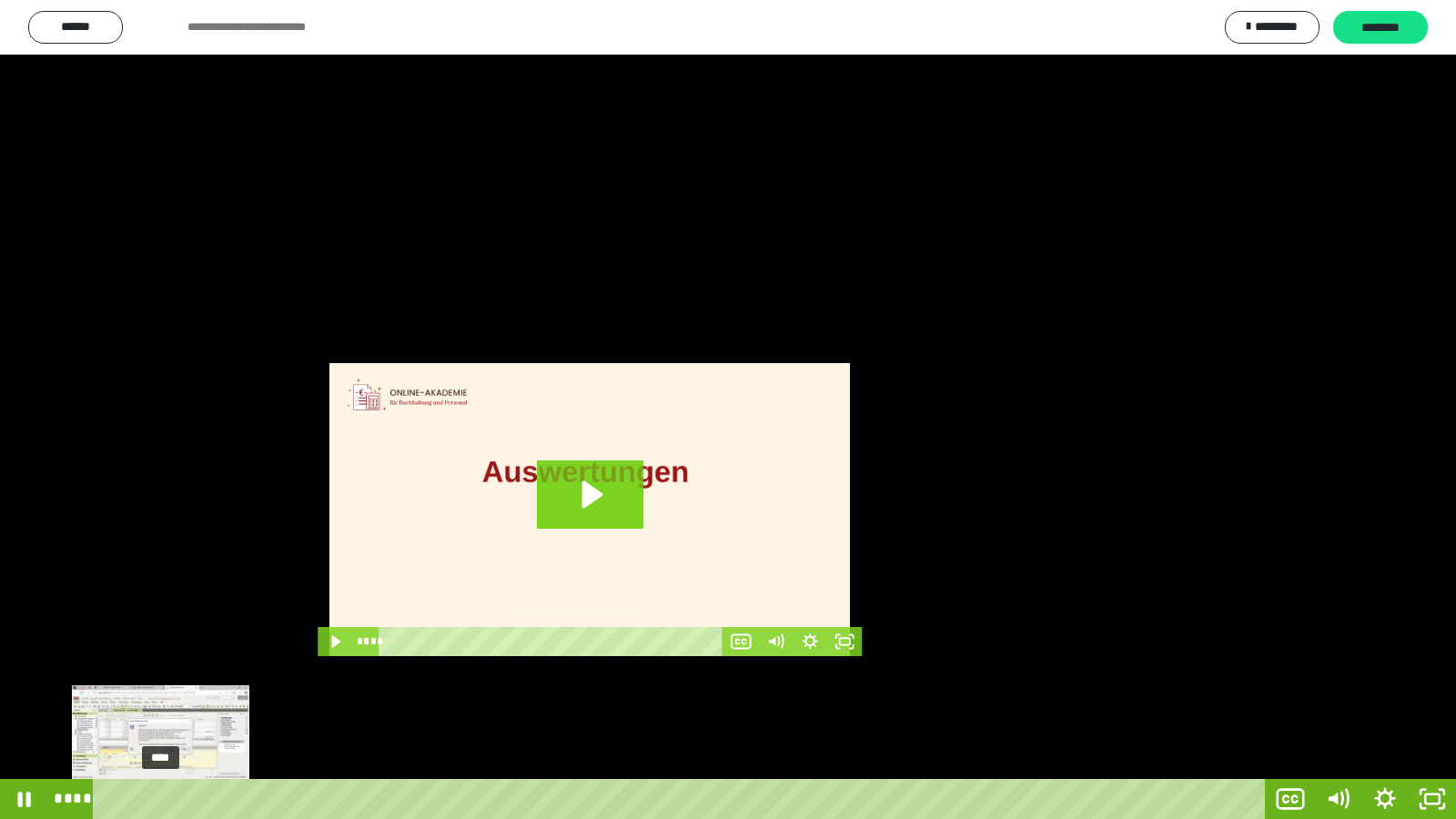 click on "****" at bounding box center (682, 799) 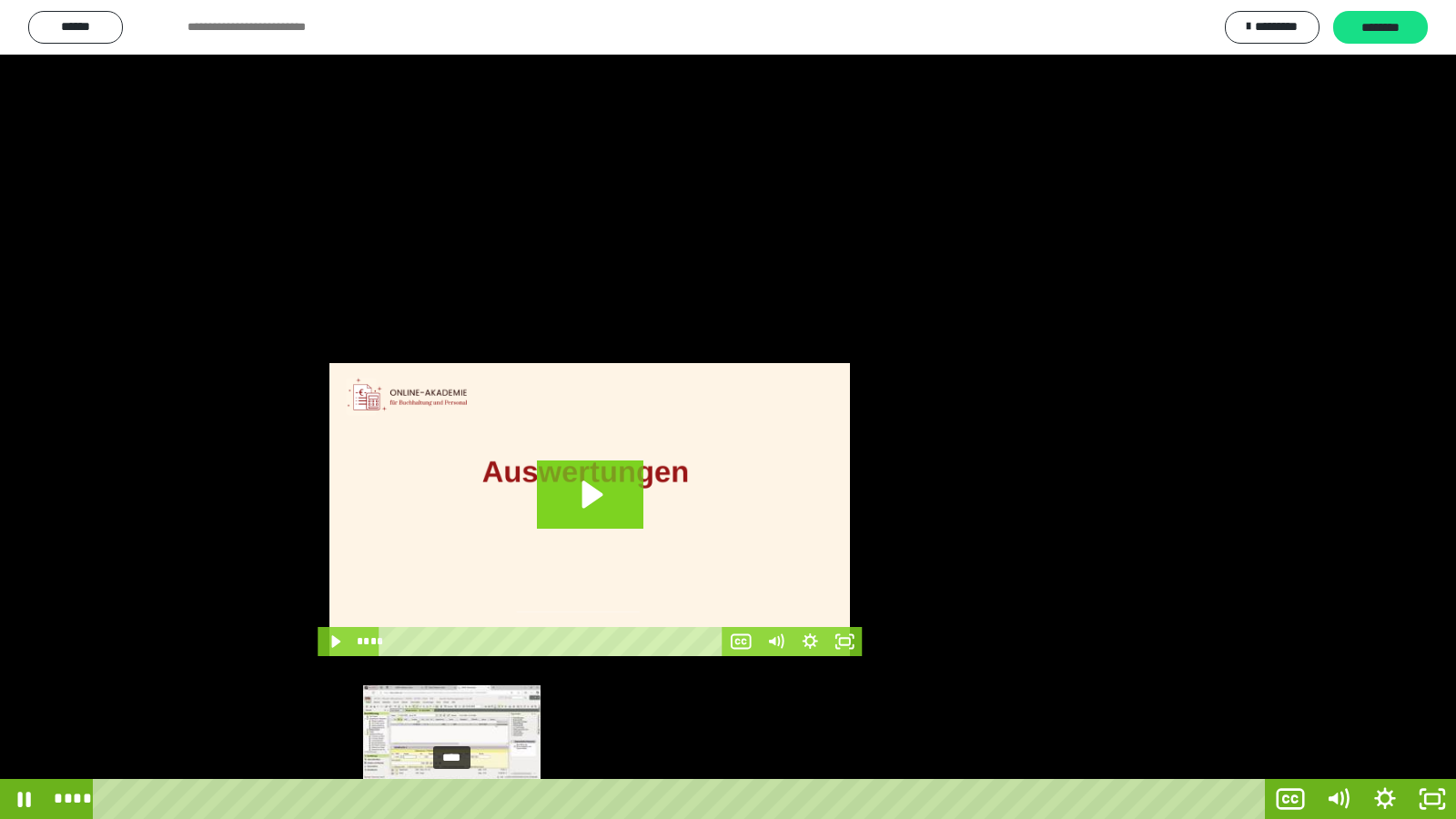 click on "****" at bounding box center [682, 799] 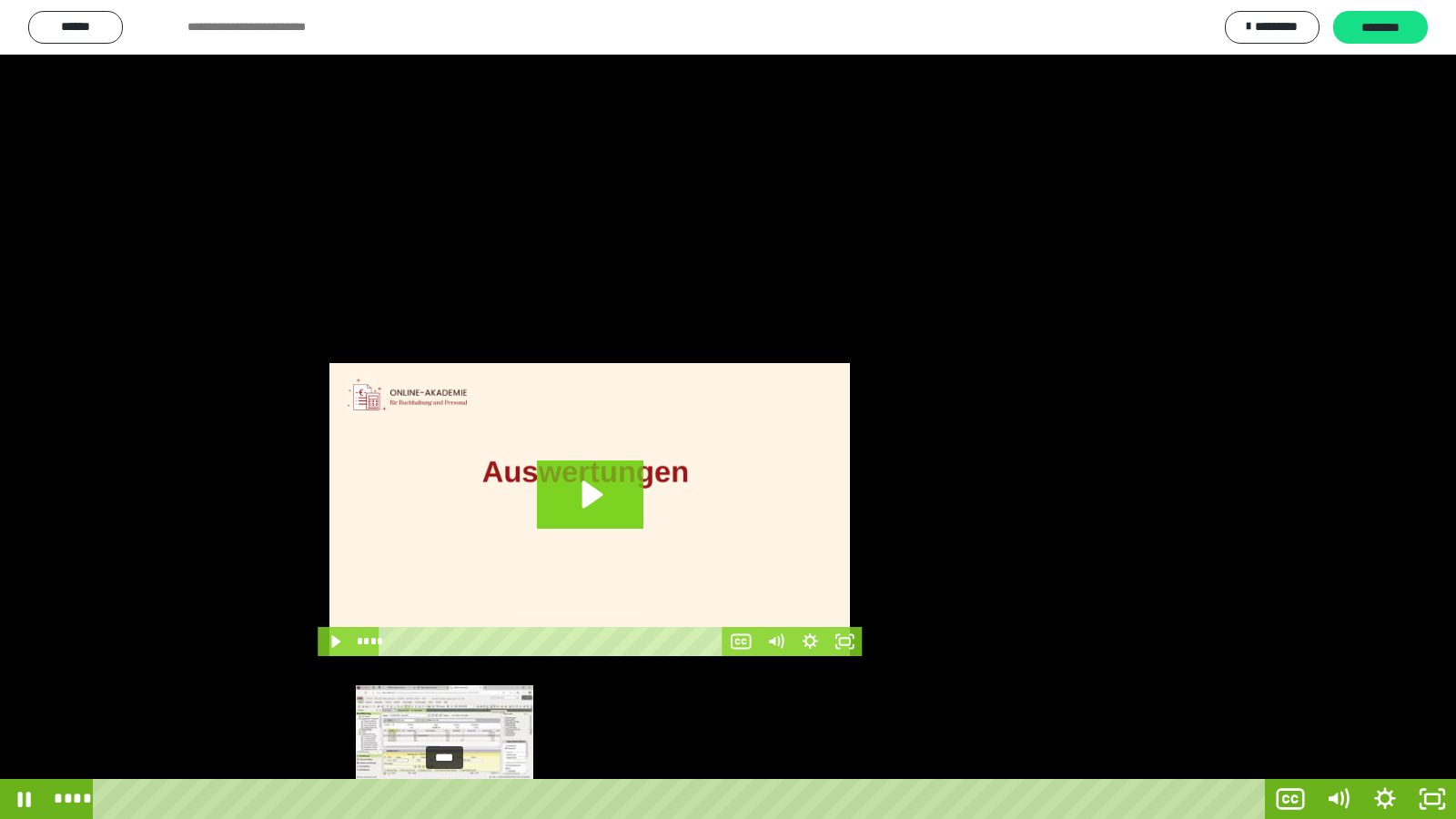 click on "****" at bounding box center (682, 799) 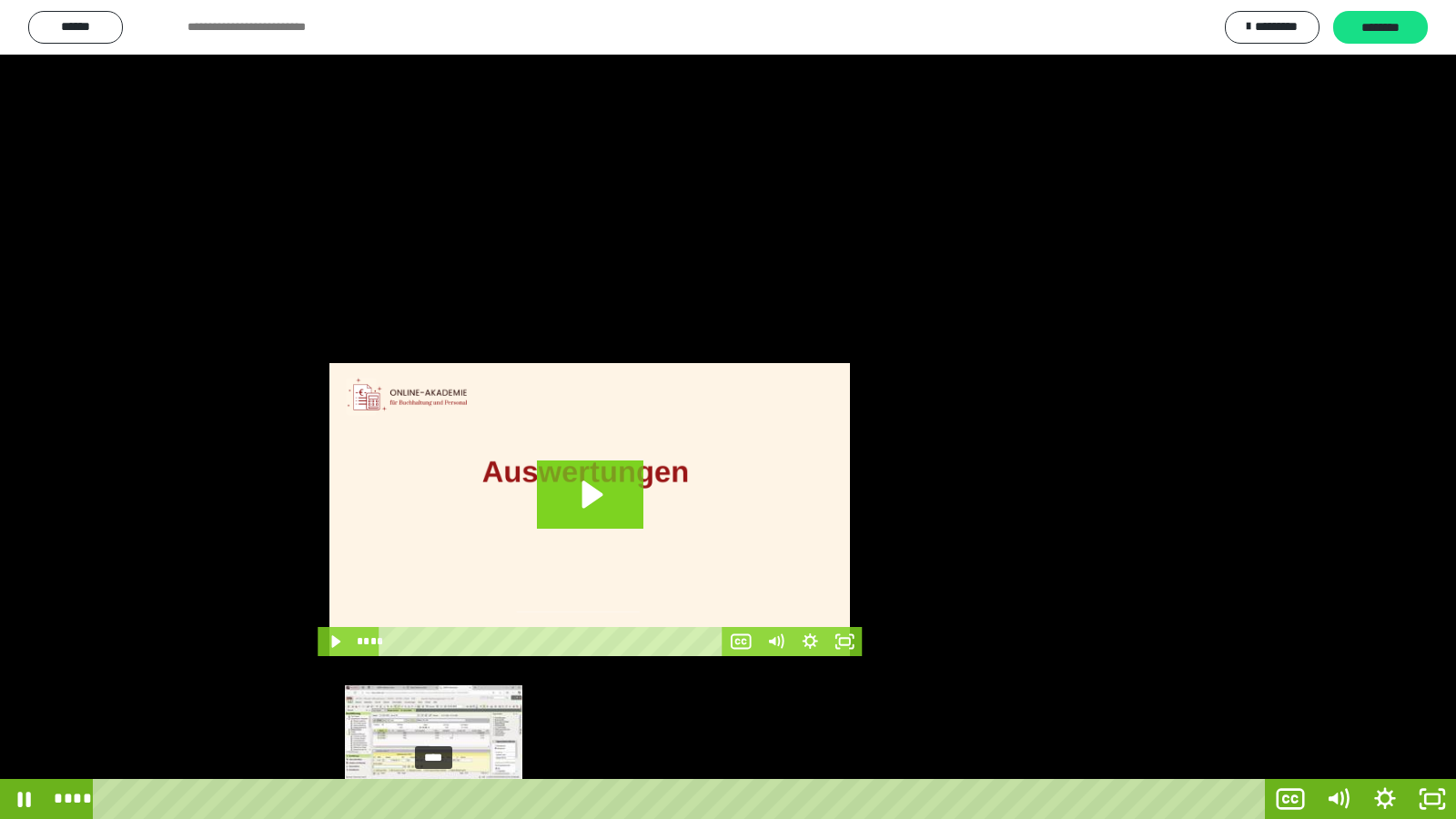 click on "****" at bounding box center (682, 799) 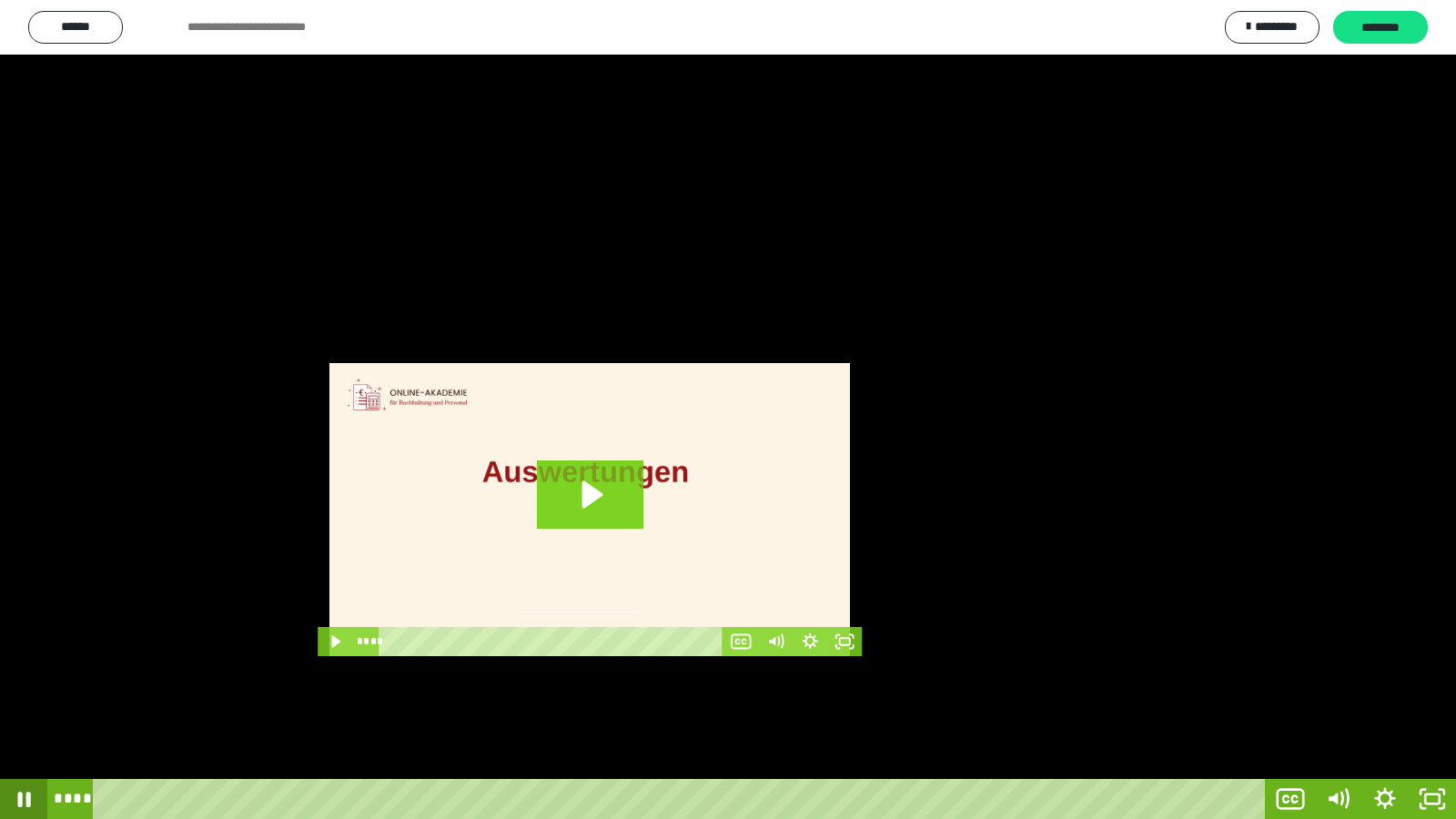 click 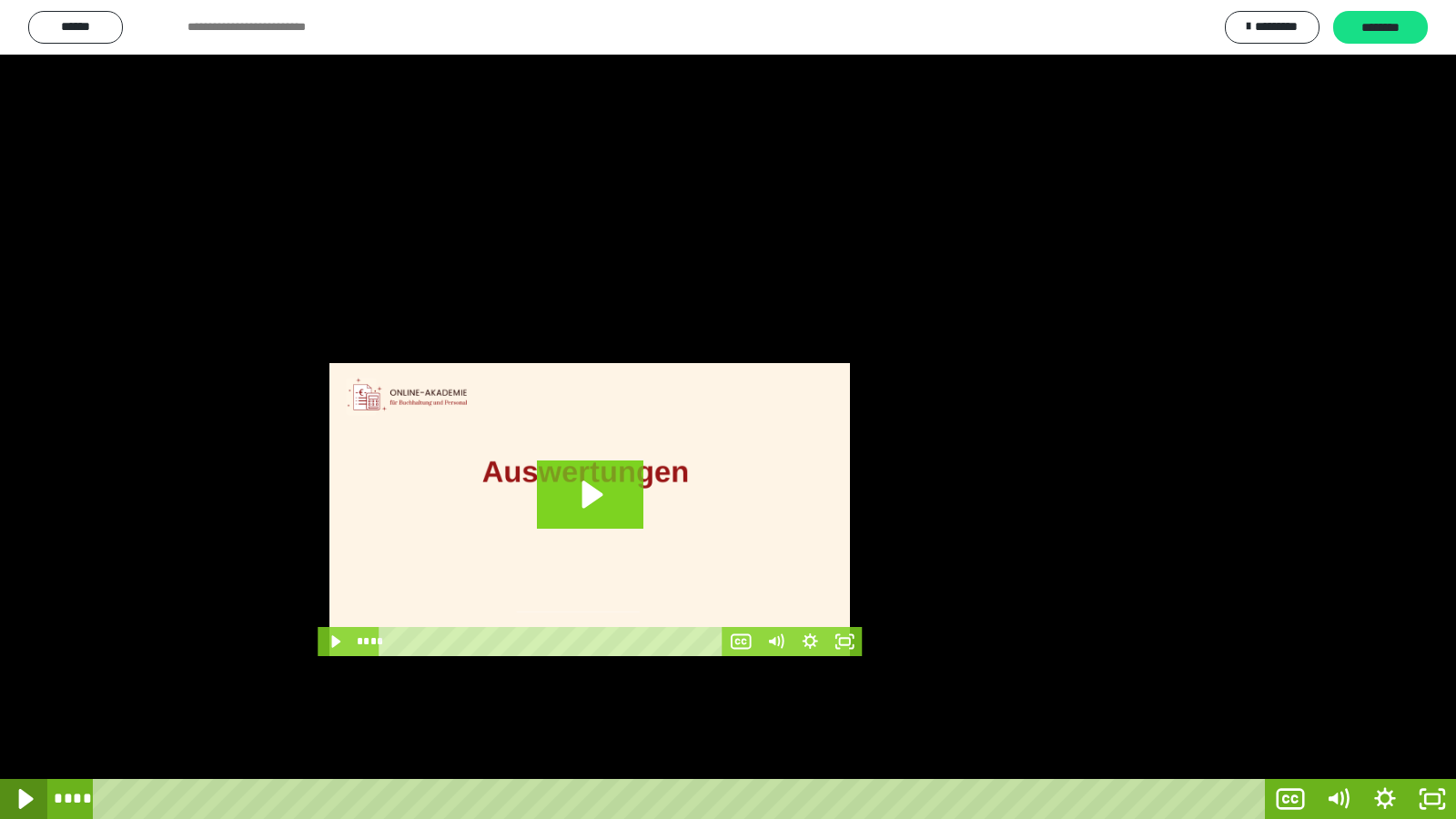 click 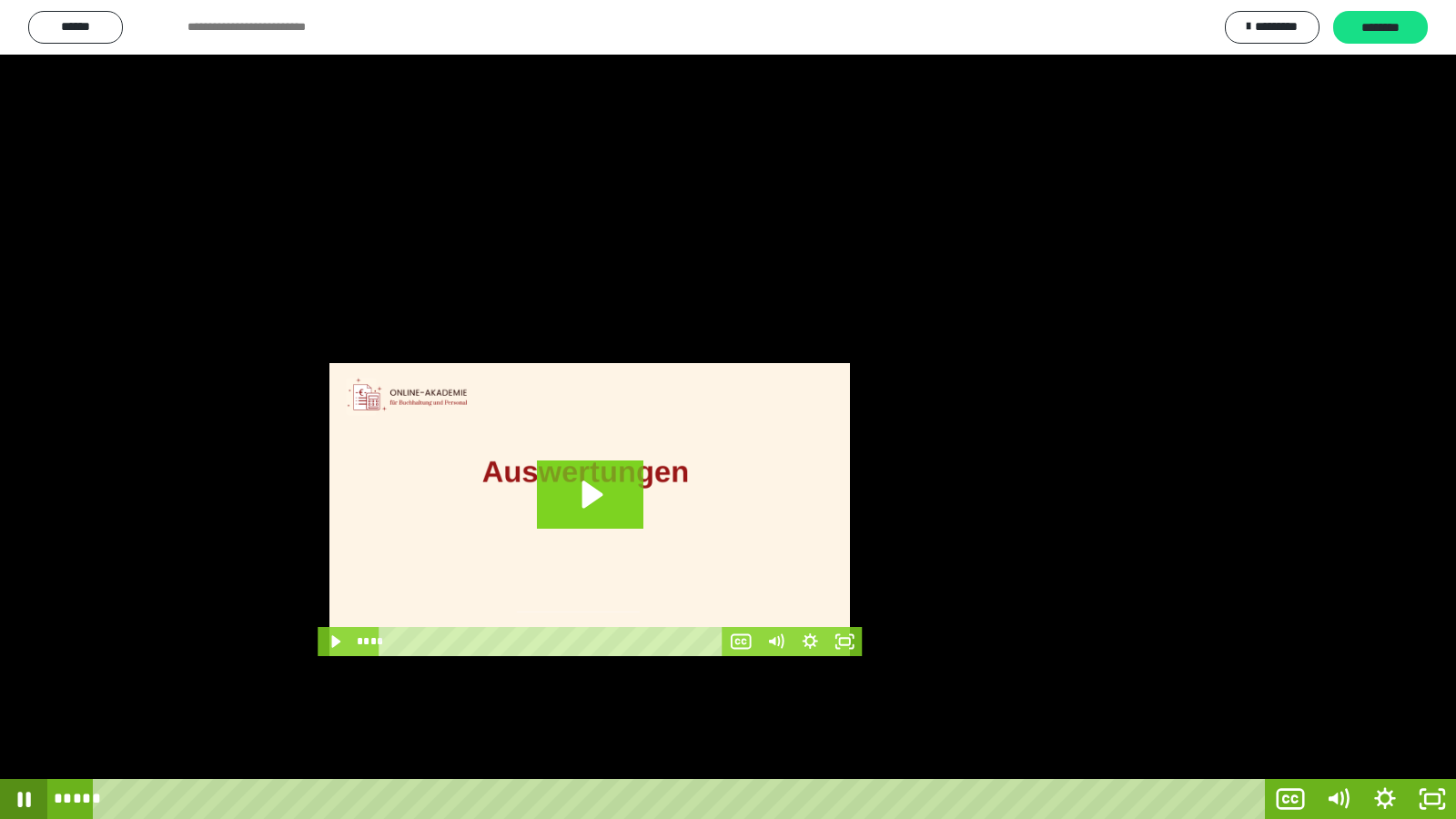 click 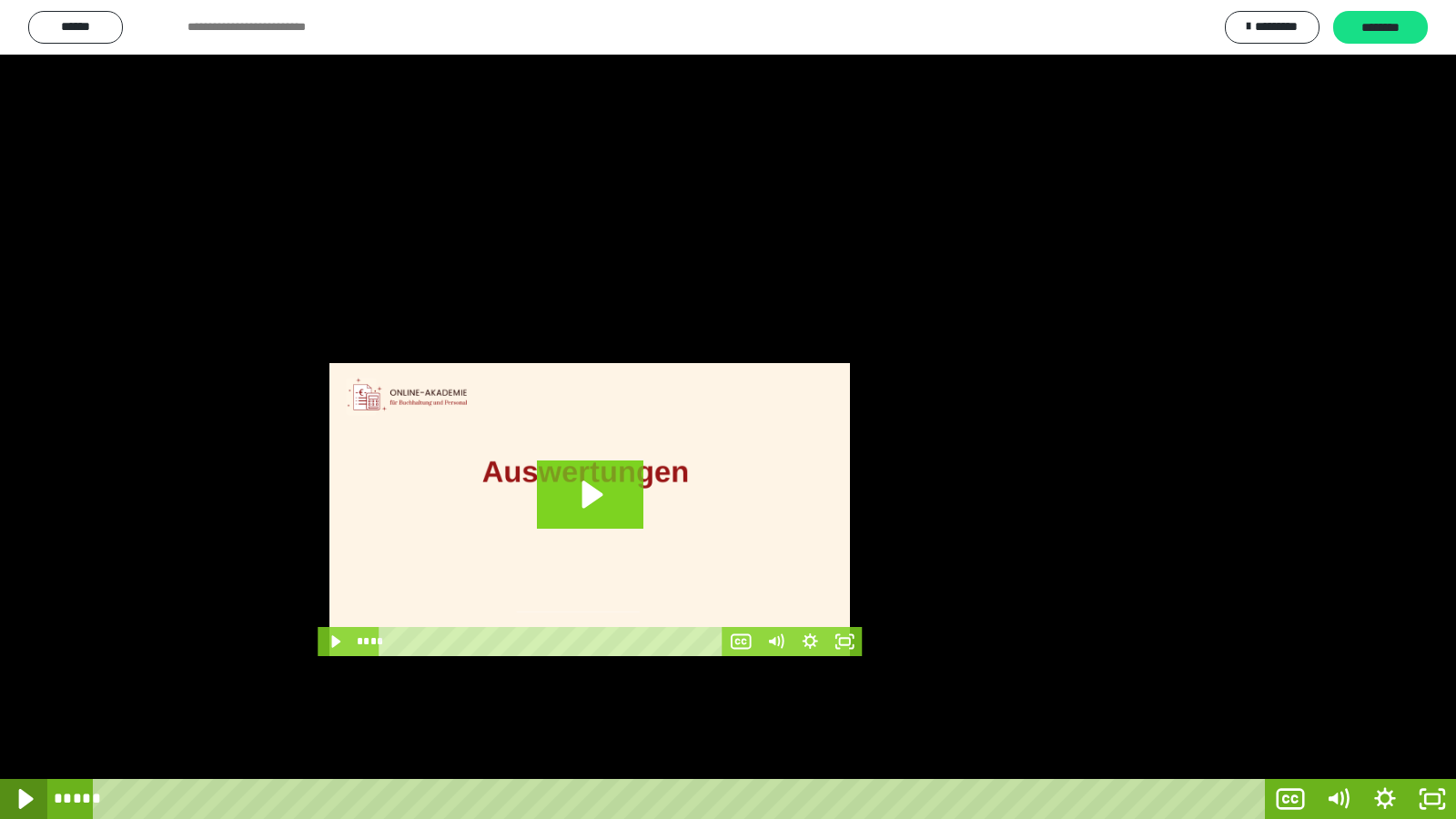 click 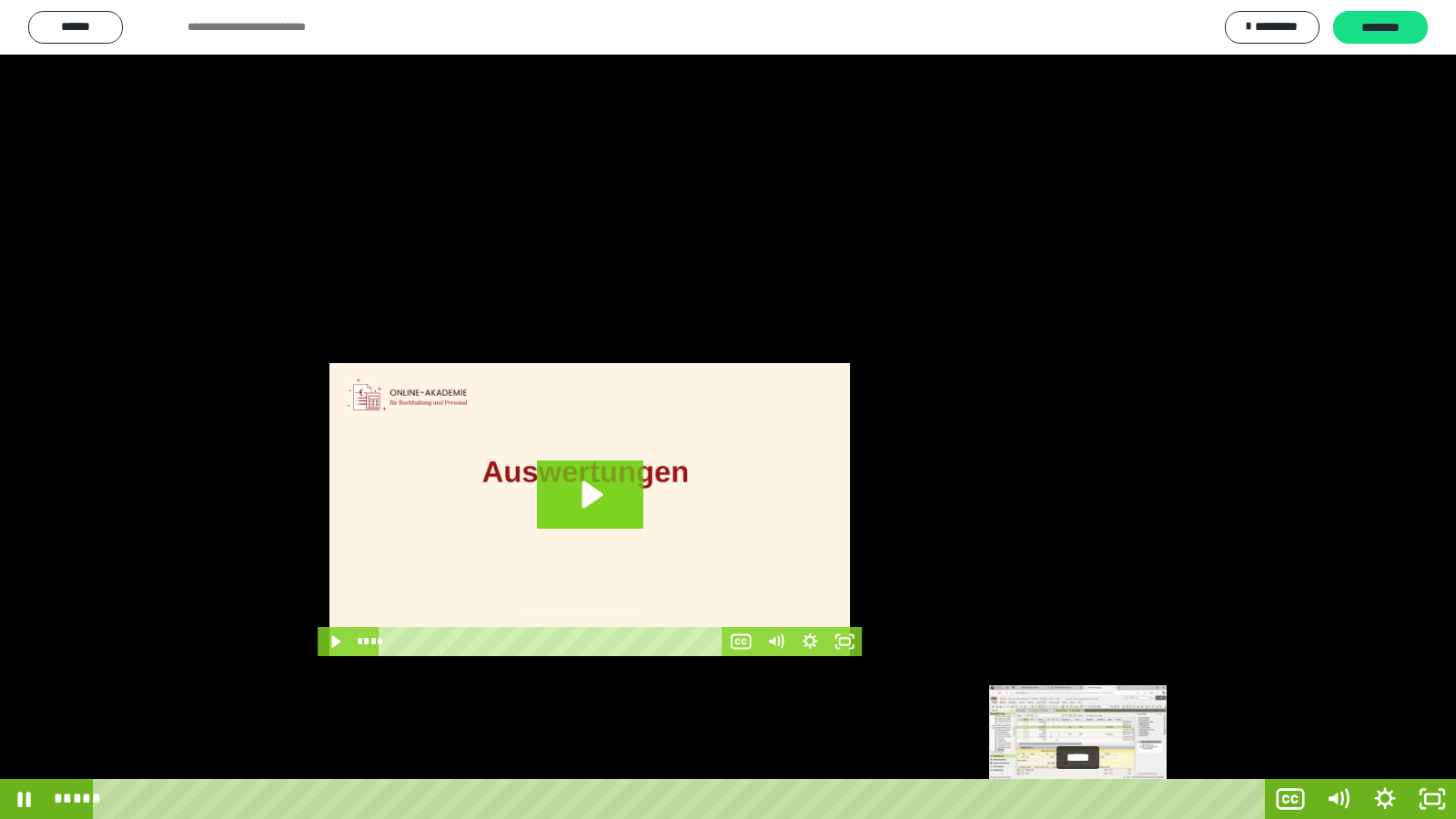 click on "*****" at bounding box center [682, 799] 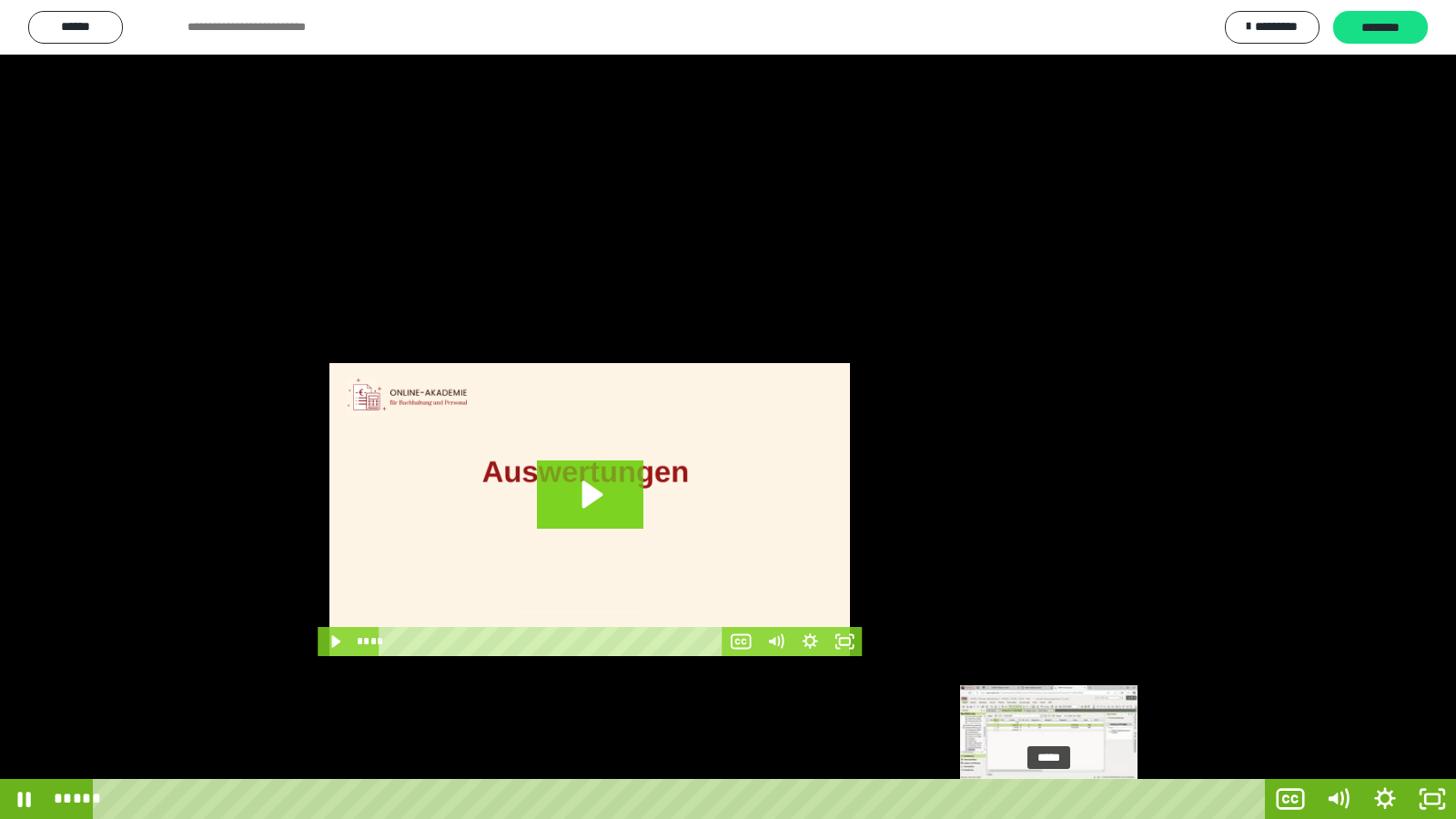 click on "*****" at bounding box center [682, 799] 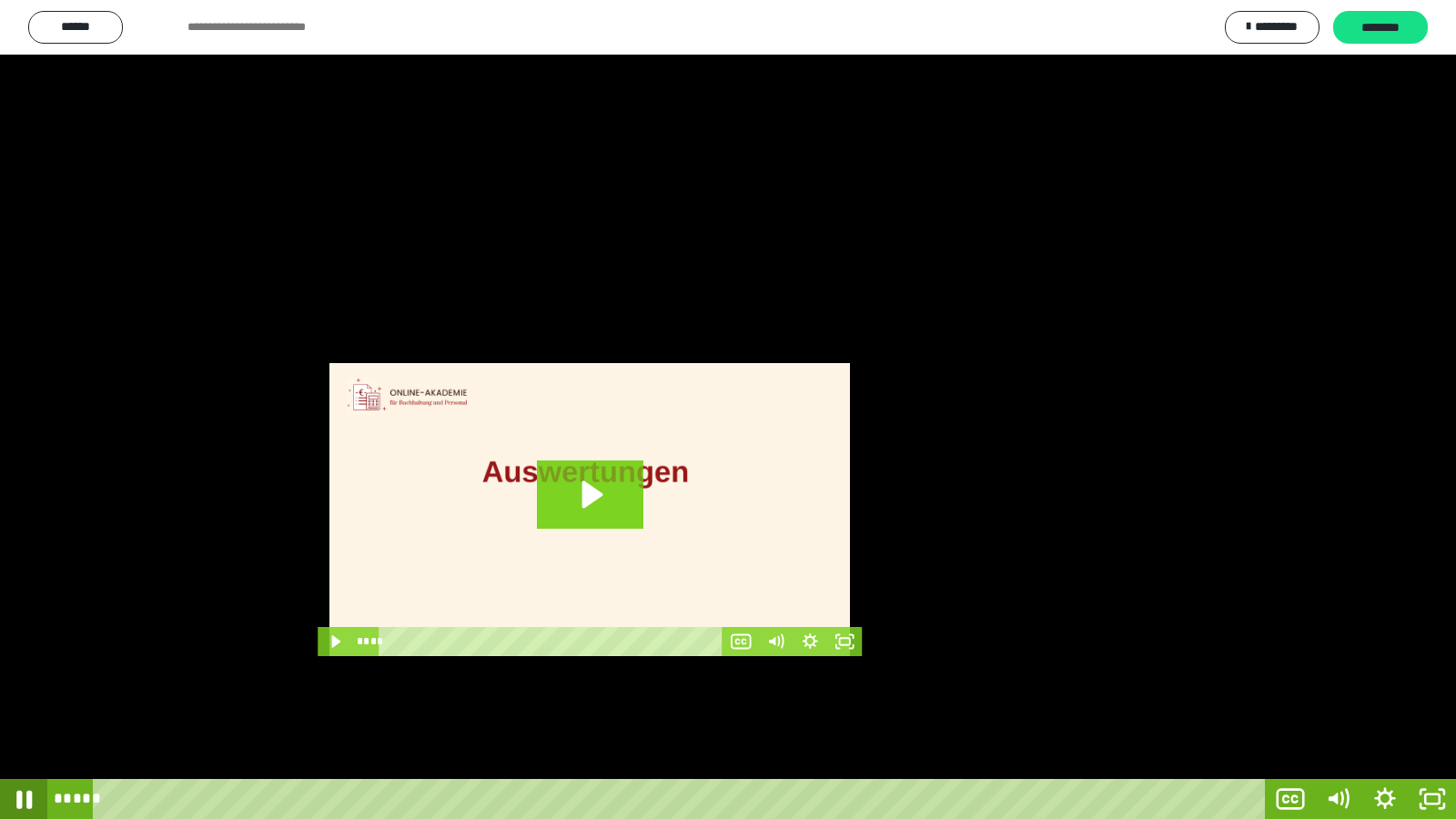 click 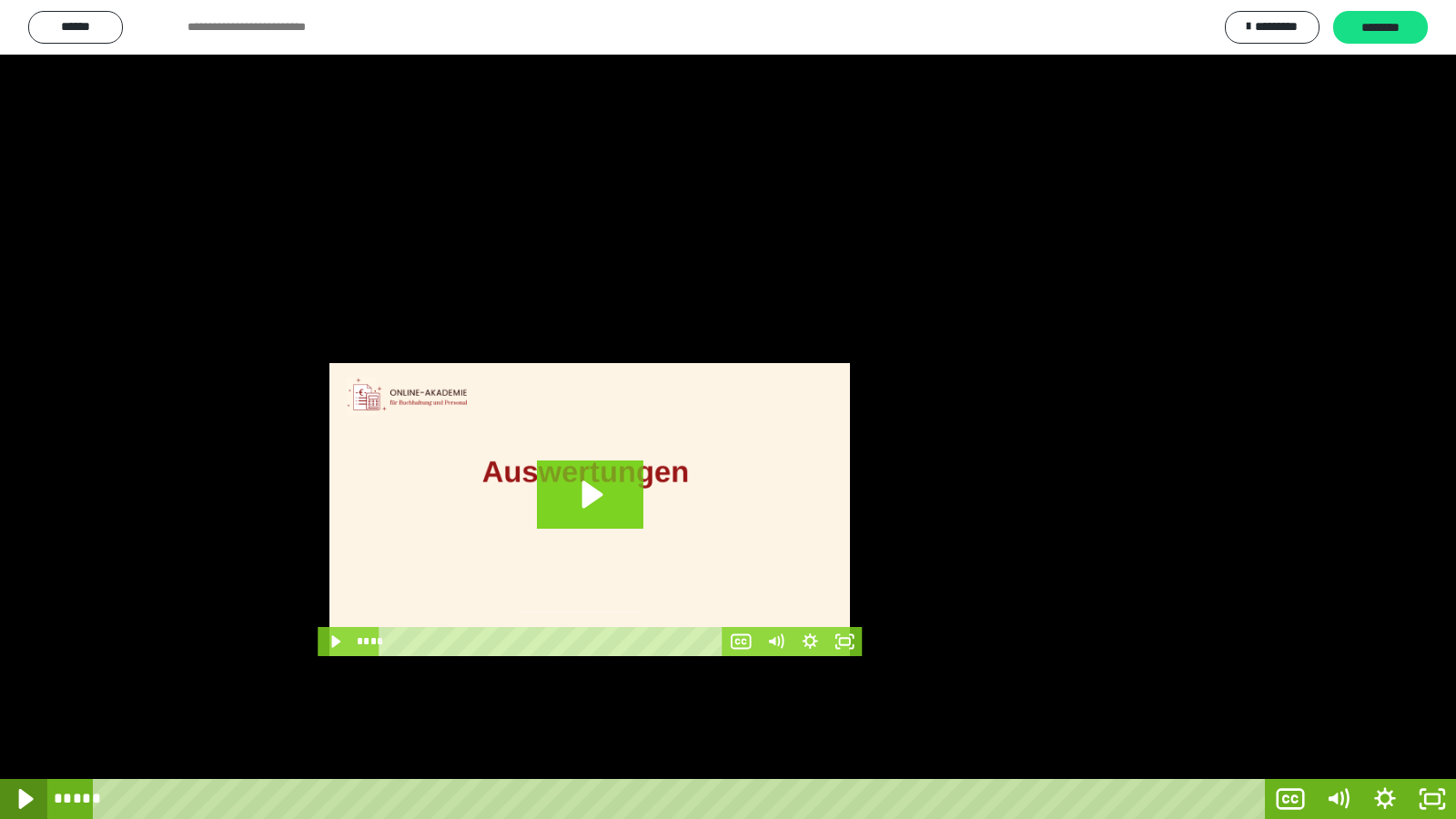 click 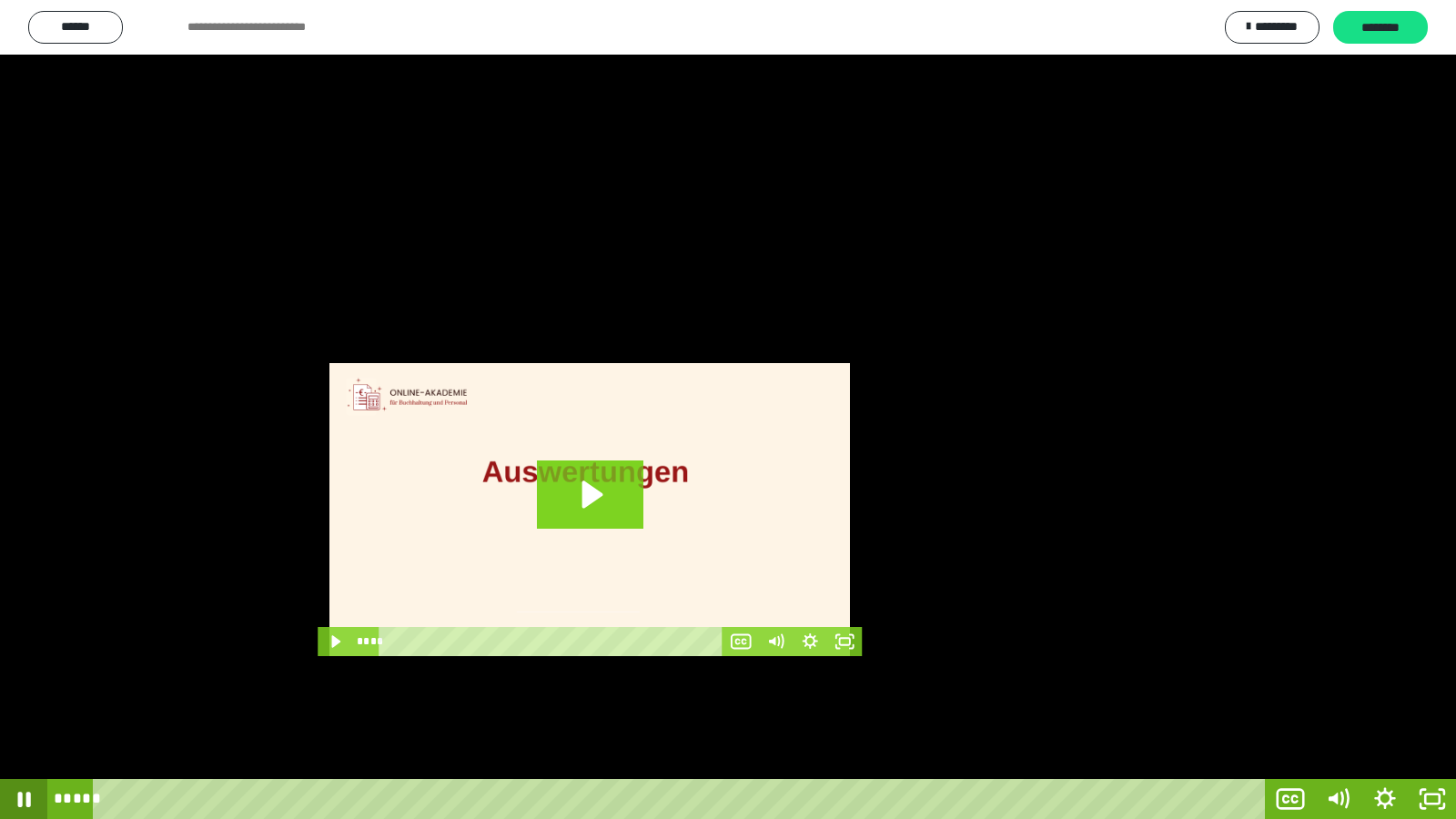 click 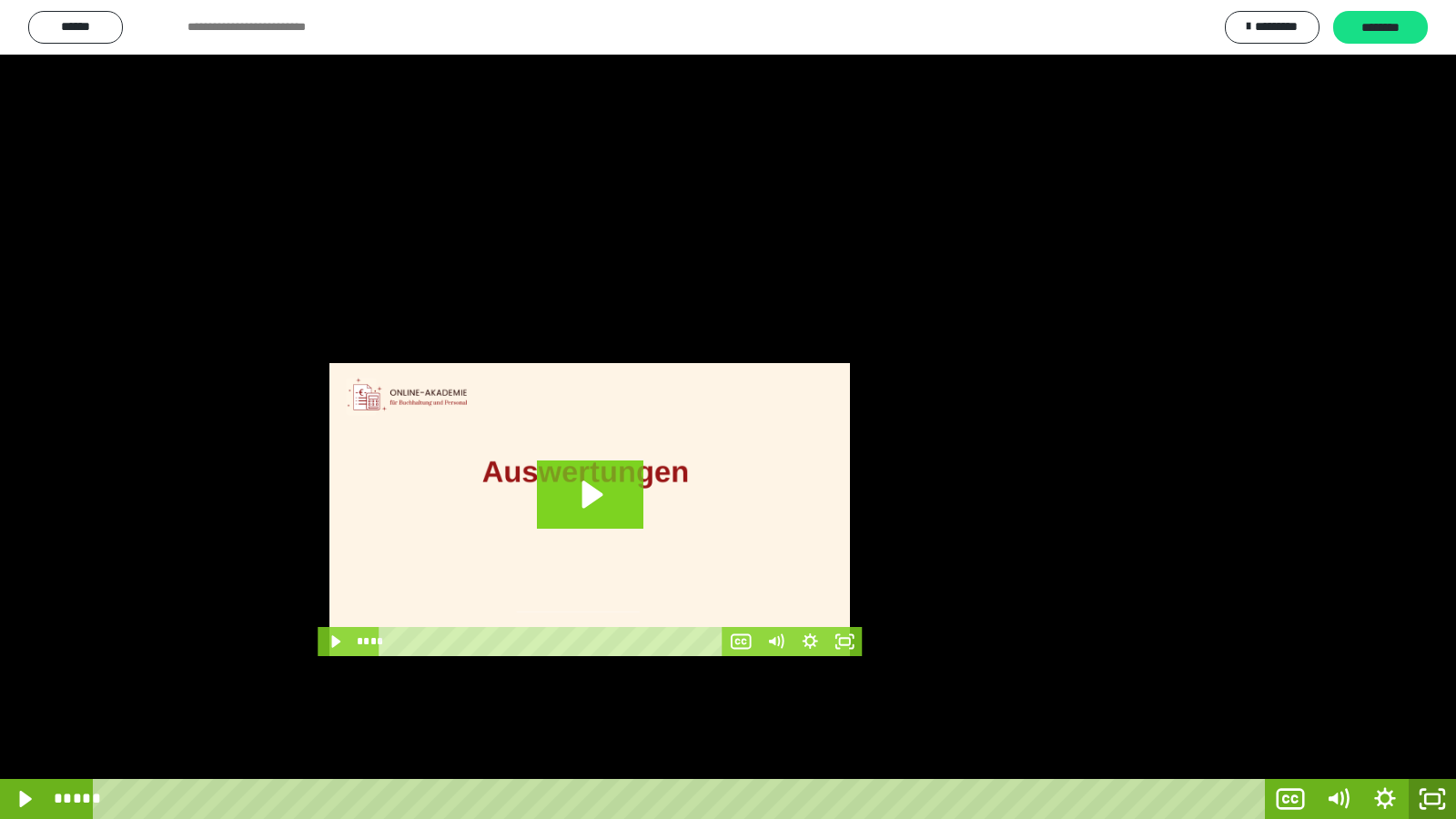 click 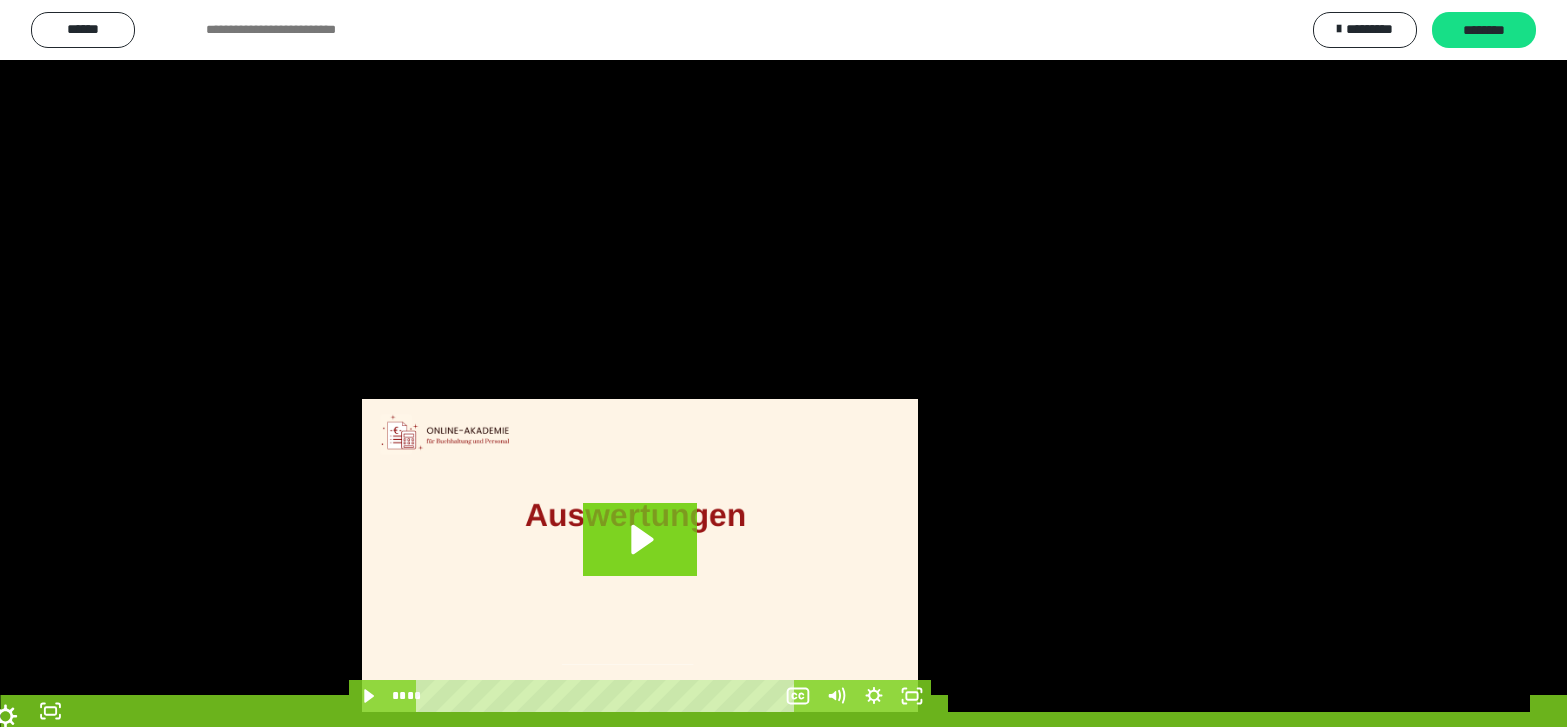 scroll, scrollTop: 3943, scrollLeft: 0, axis: vertical 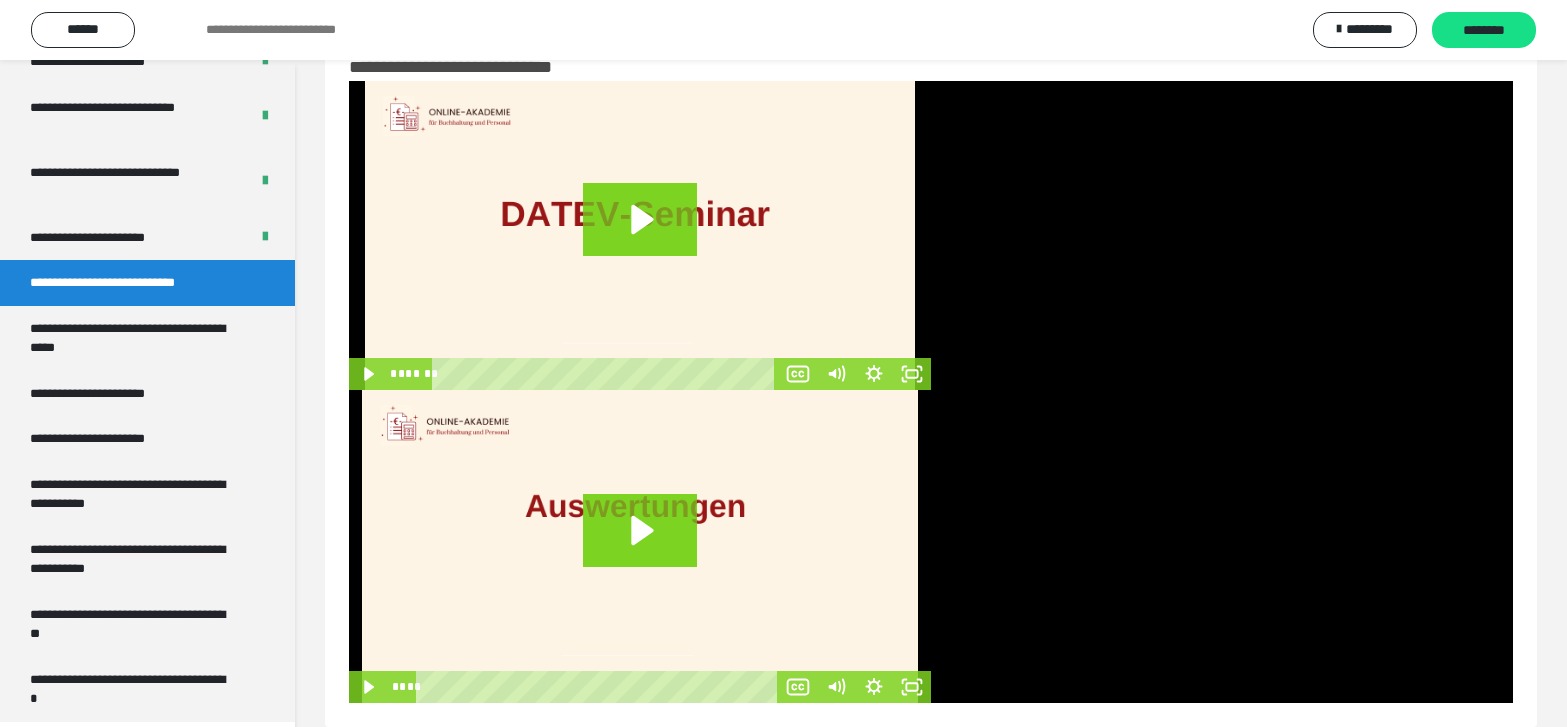 click at bounding box center (640, 235) 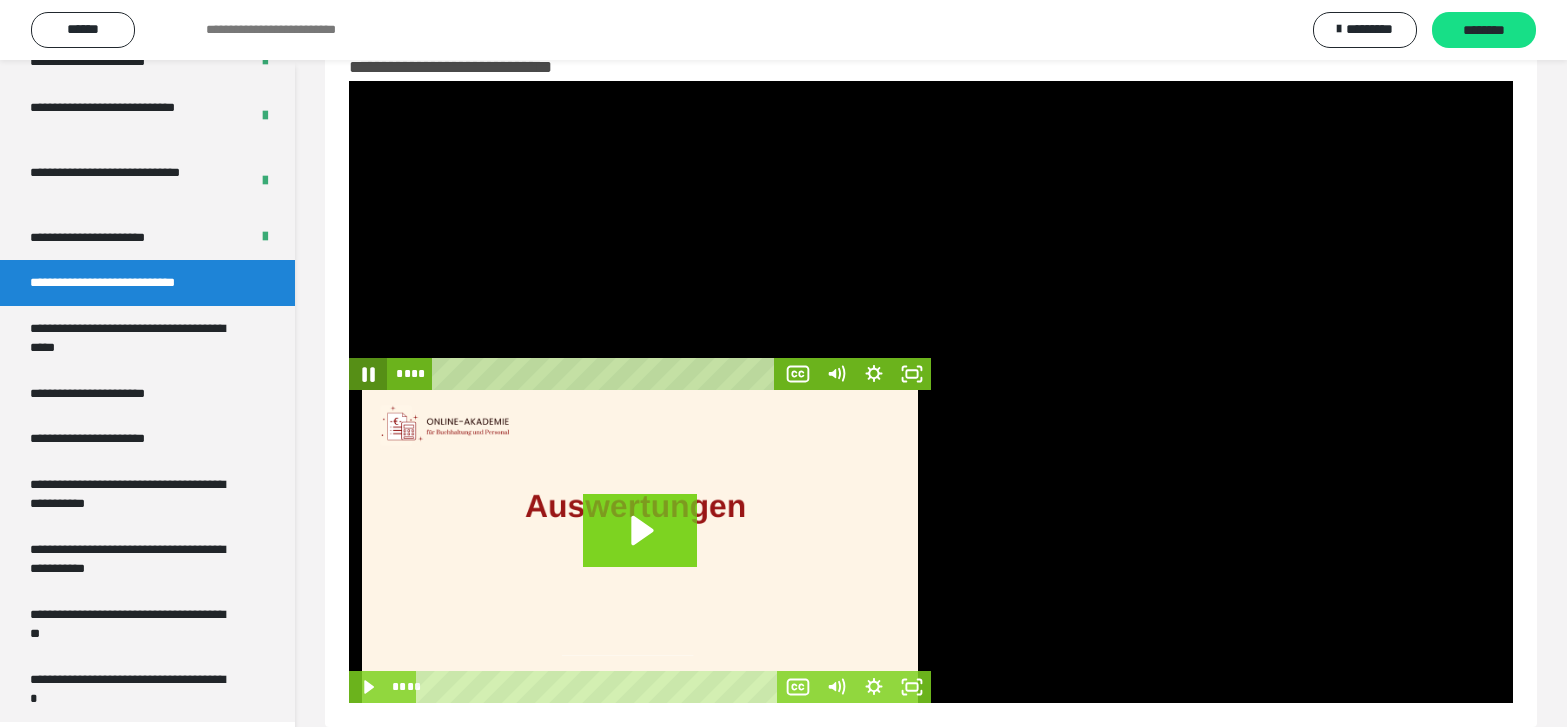 click 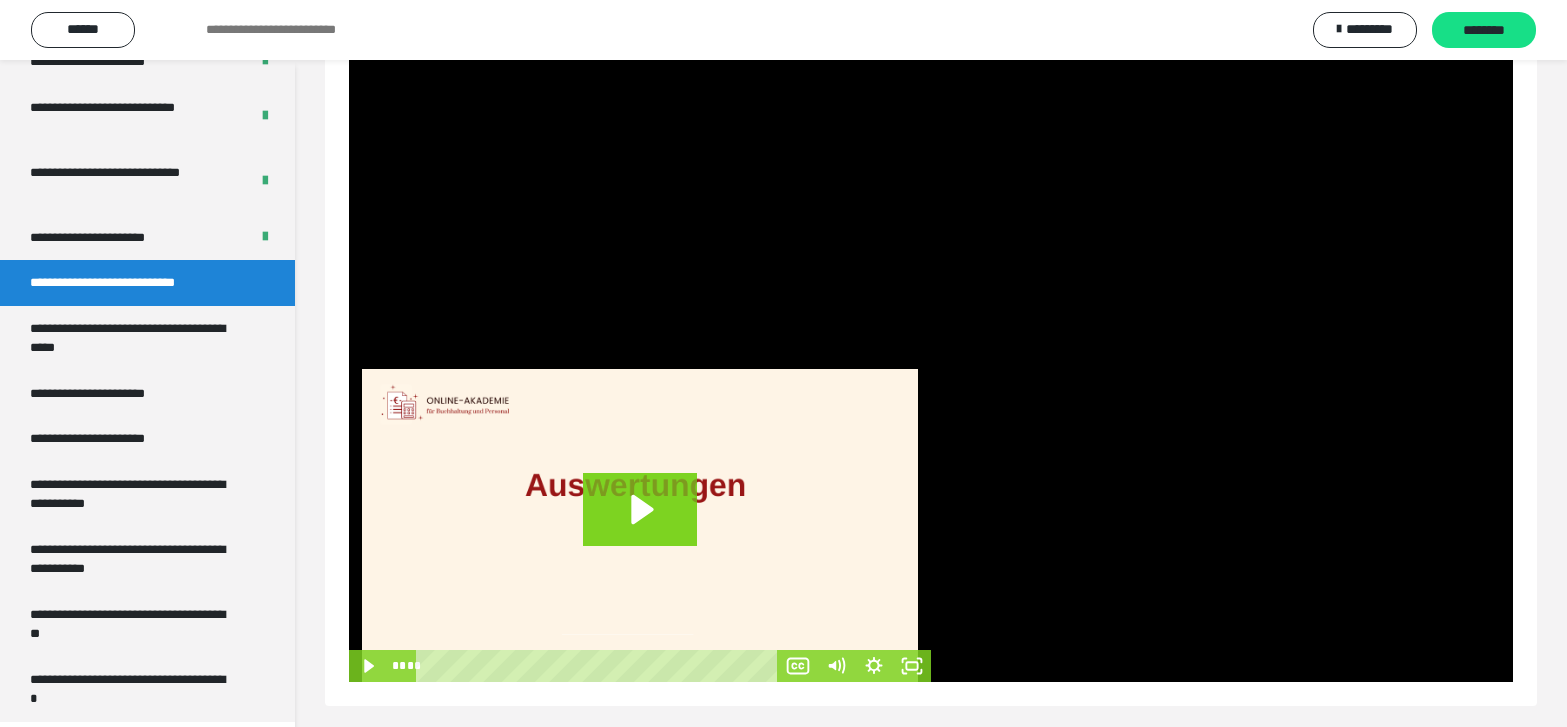 scroll, scrollTop: 90, scrollLeft: 0, axis: vertical 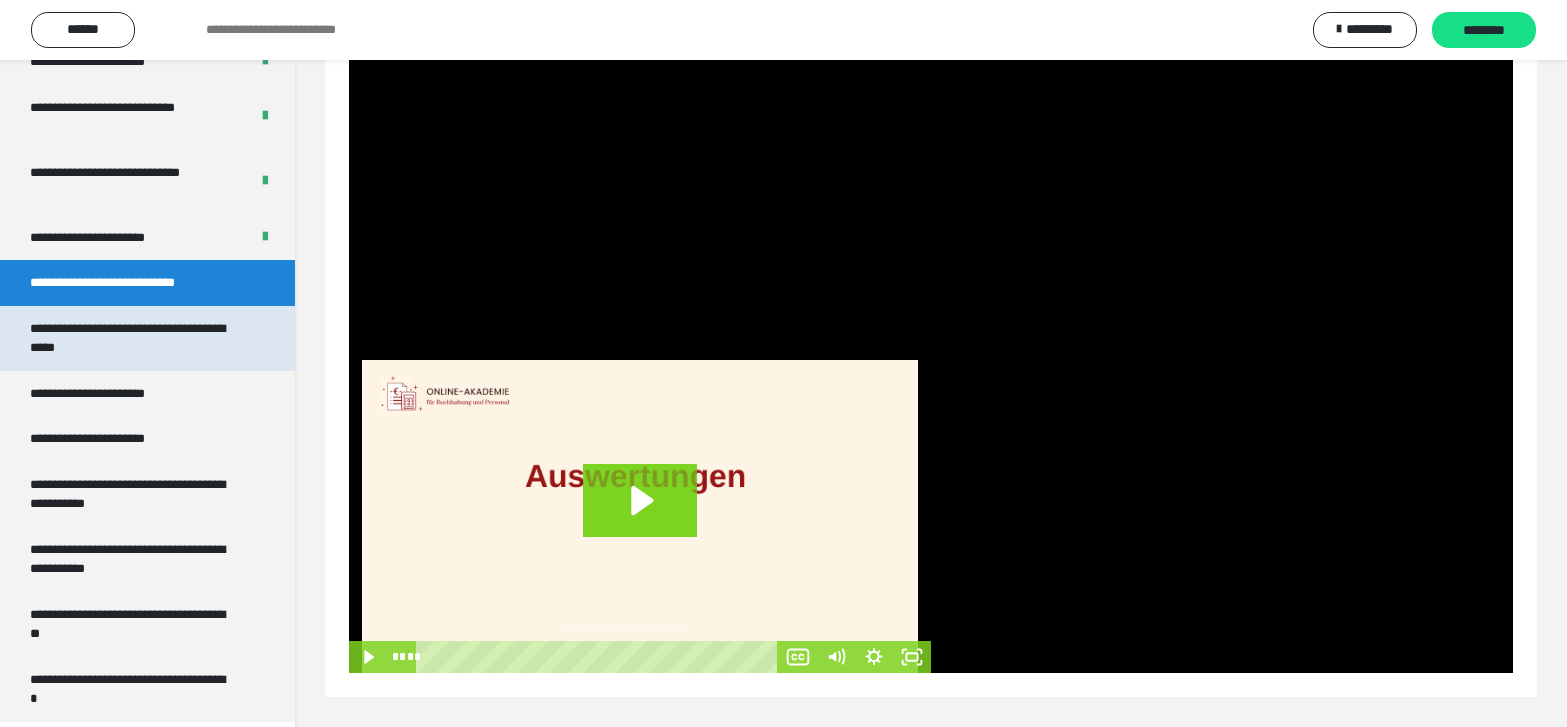 click on "**********" at bounding box center [132, 338] 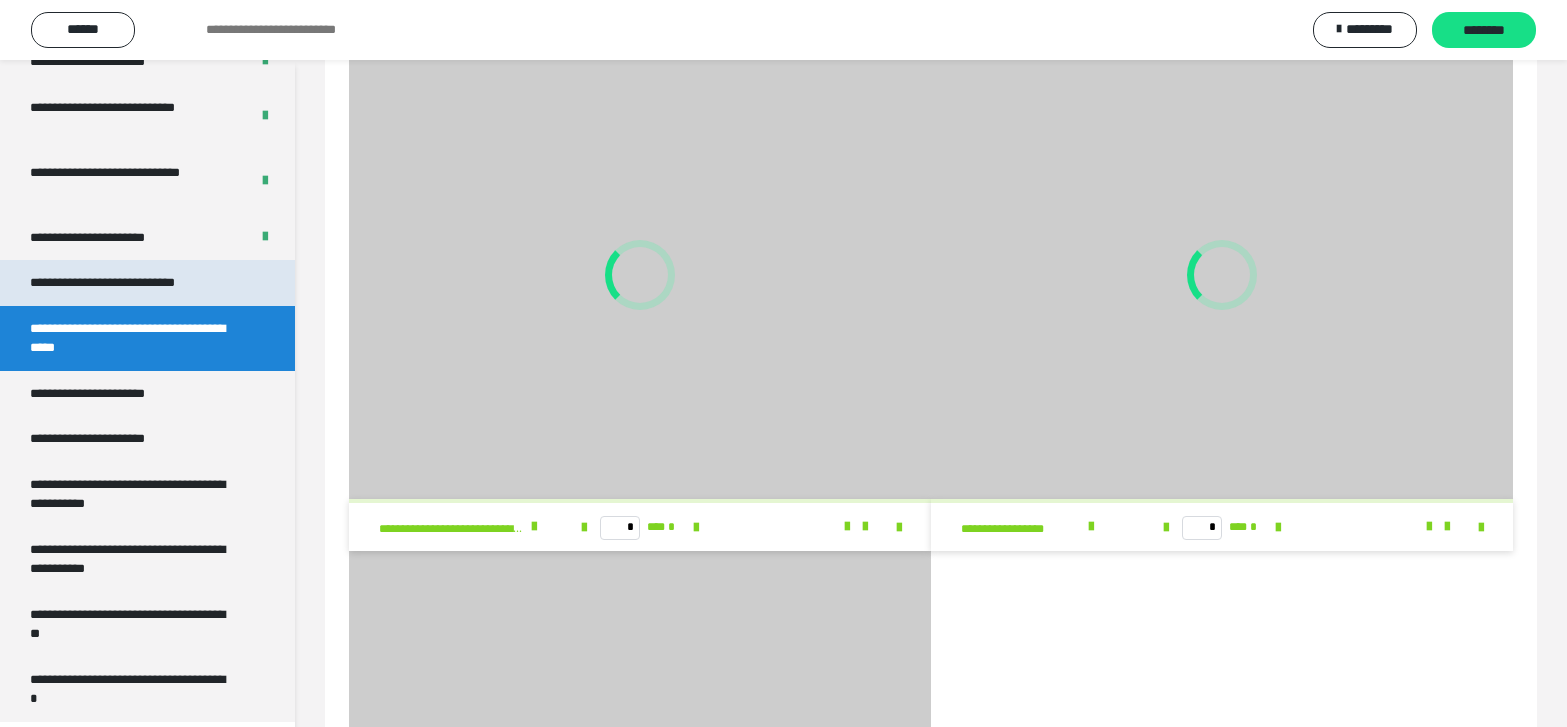 click on "**********" at bounding box center (129, 283) 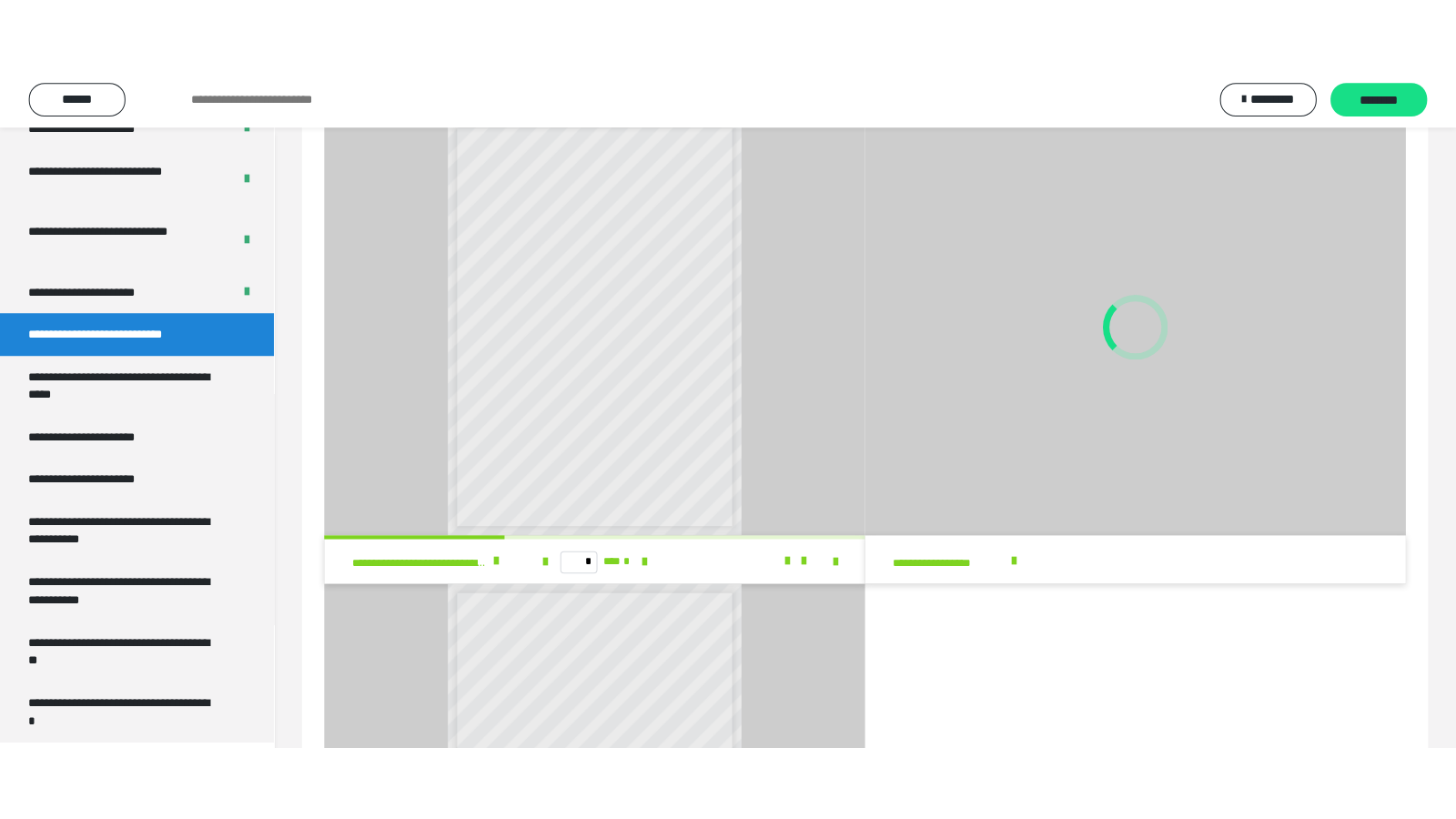 scroll, scrollTop: 55, scrollLeft: 0, axis: vertical 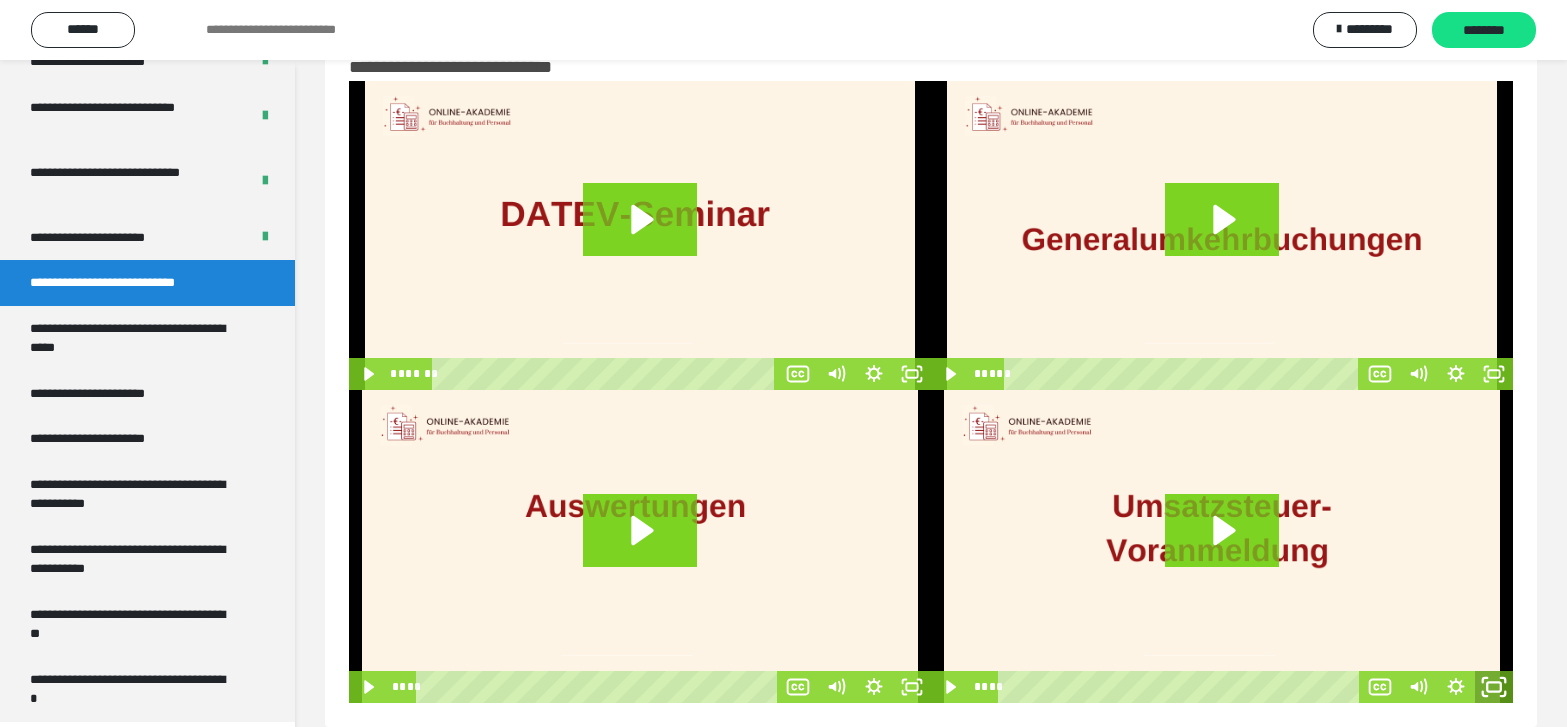 click 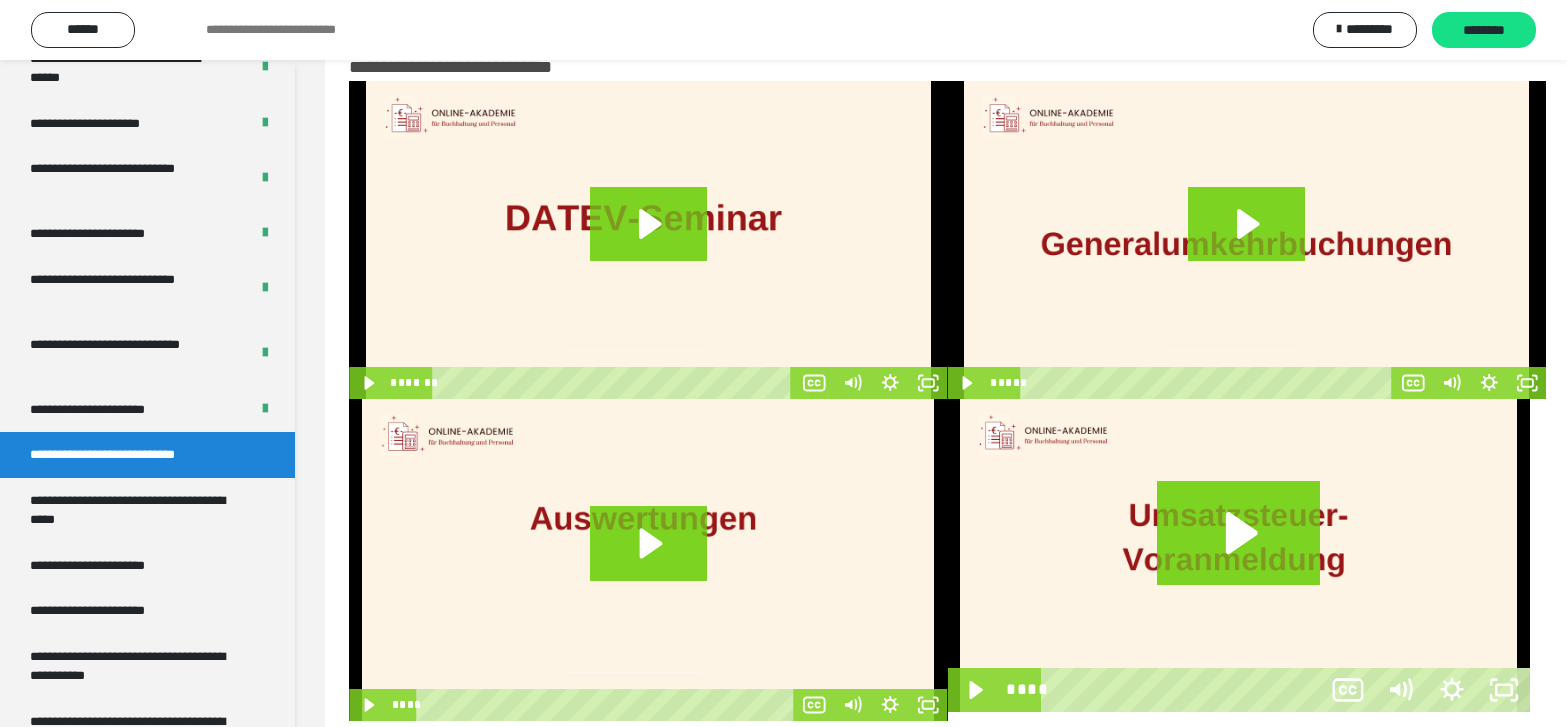 scroll, scrollTop: 3770, scrollLeft: 0, axis: vertical 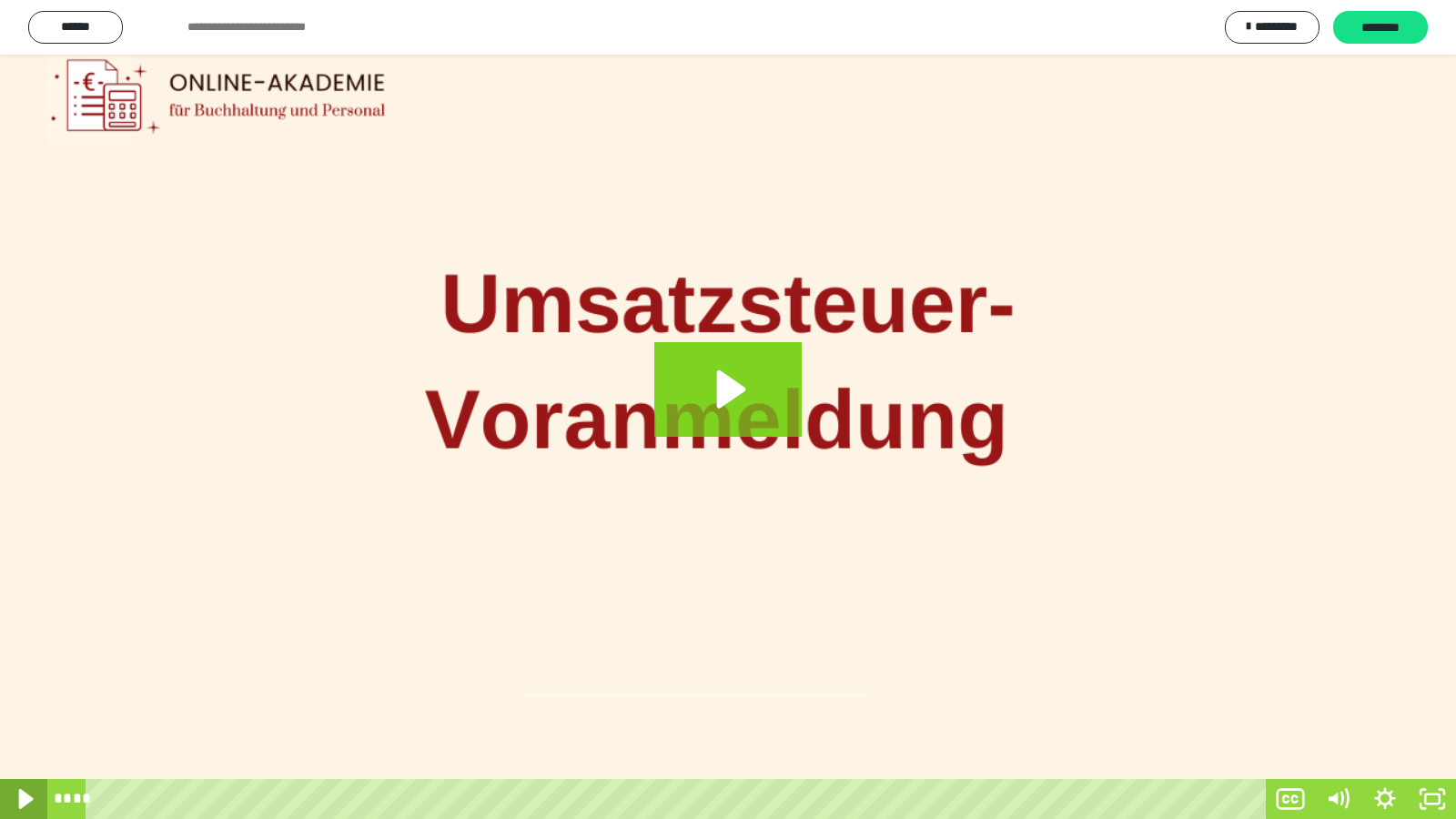 click 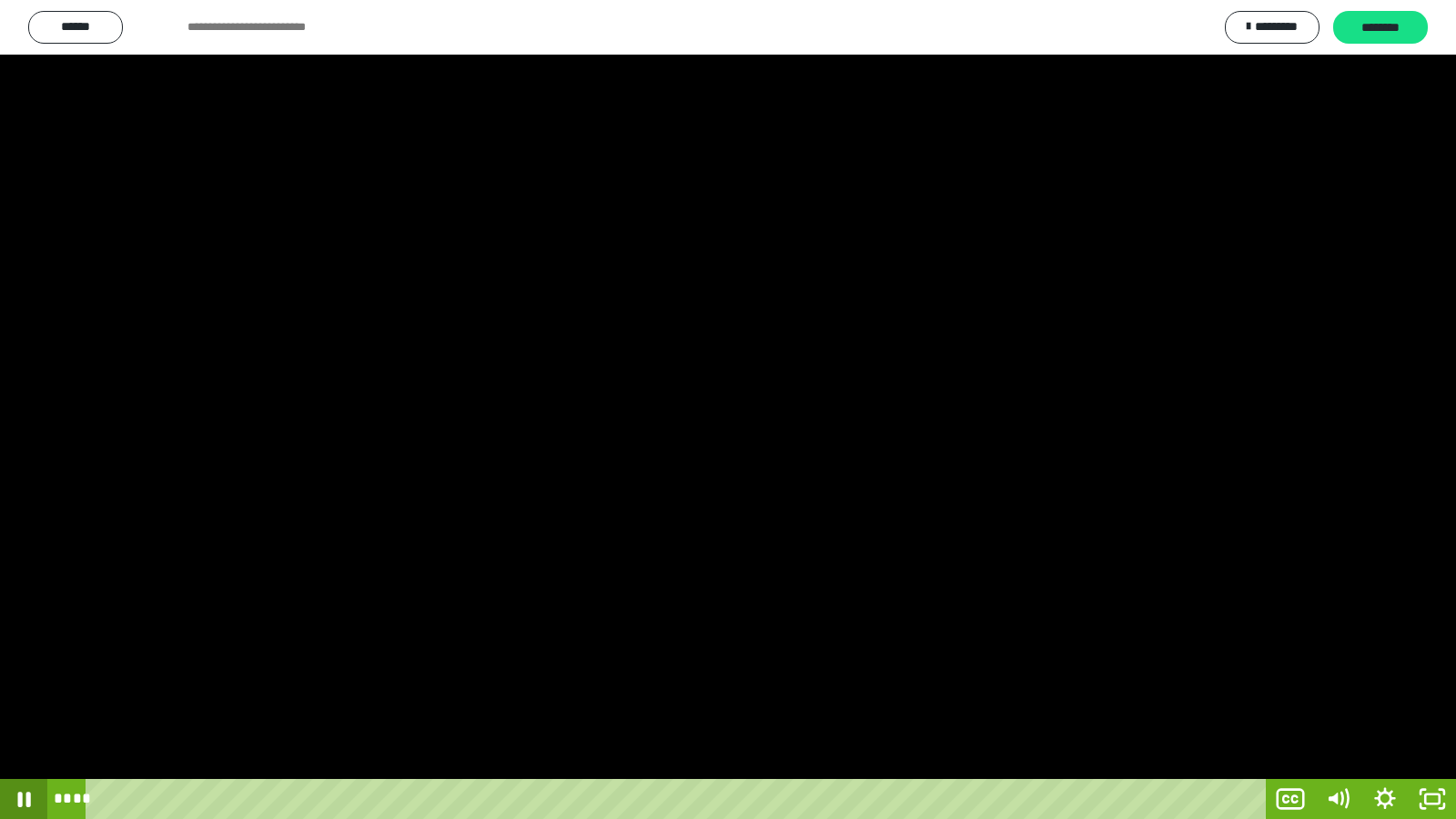 click 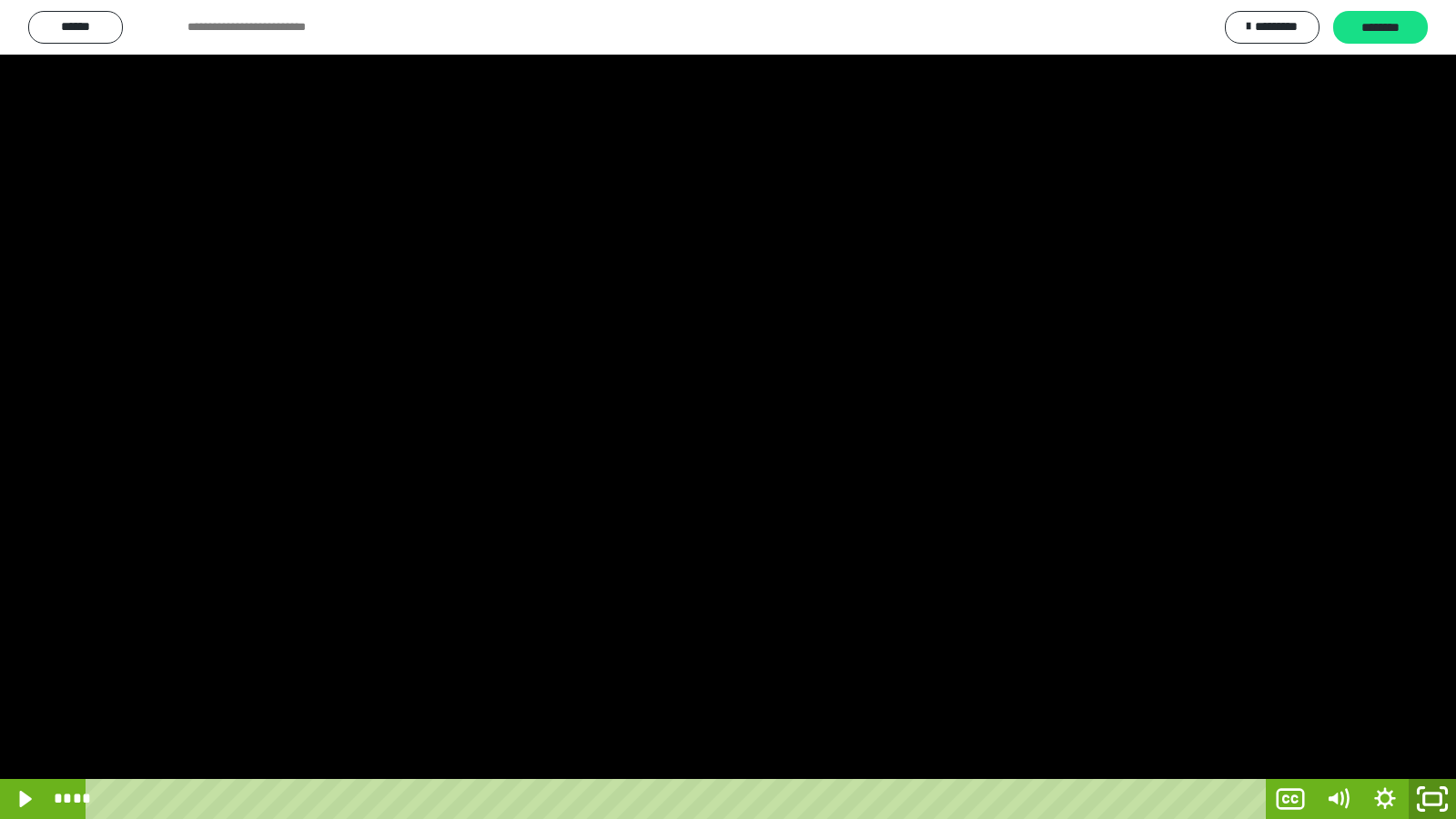 click 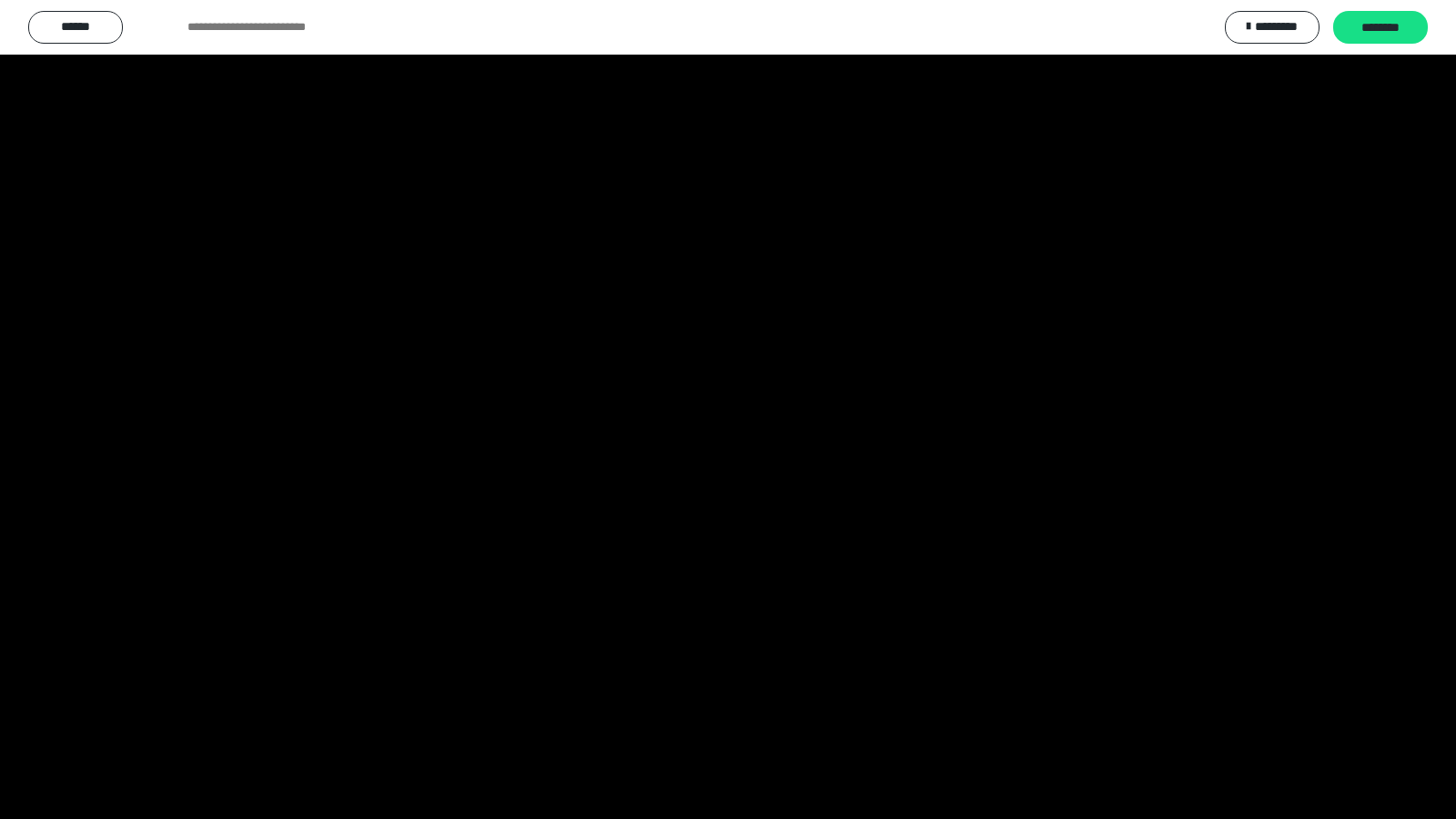 scroll, scrollTop: 3588, scrollLeft: 0, axis: vertical 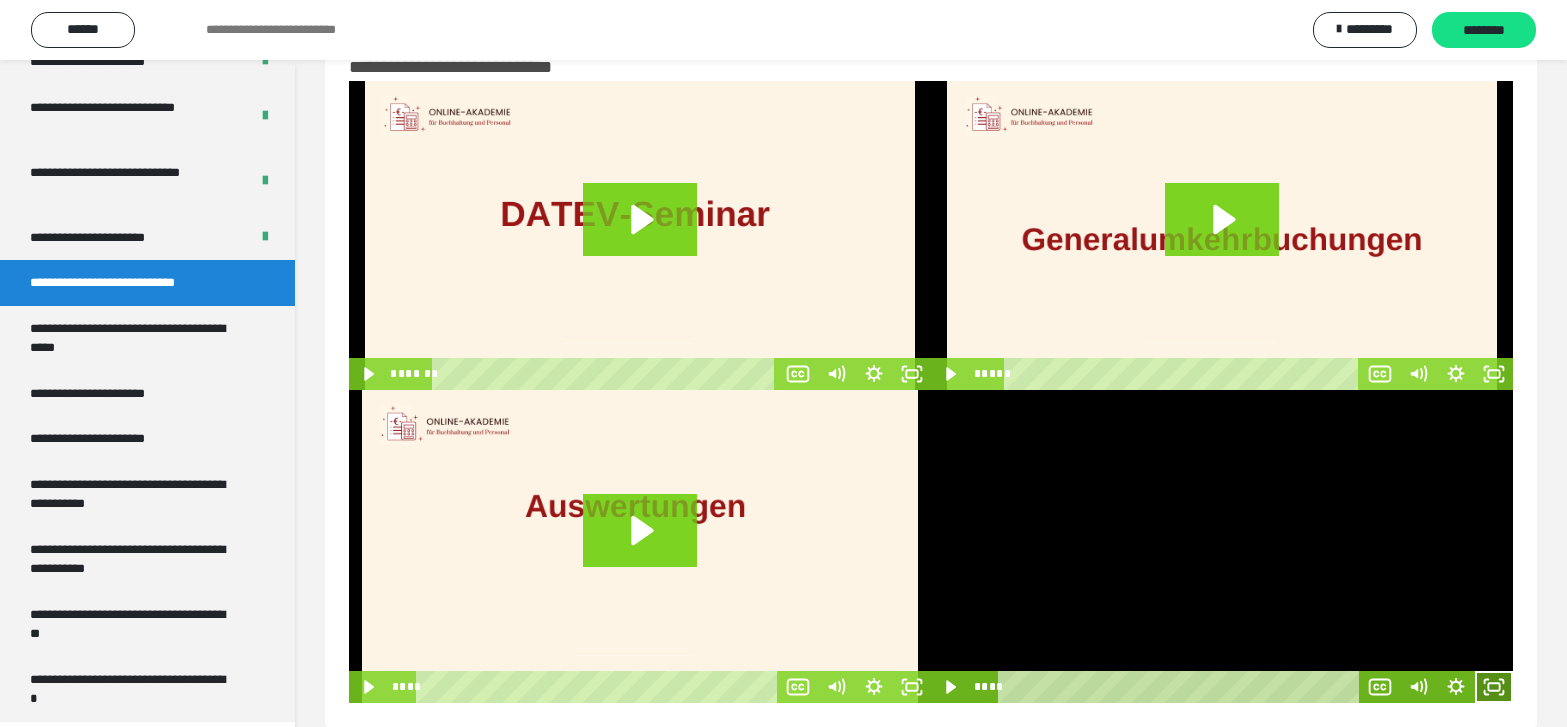 click 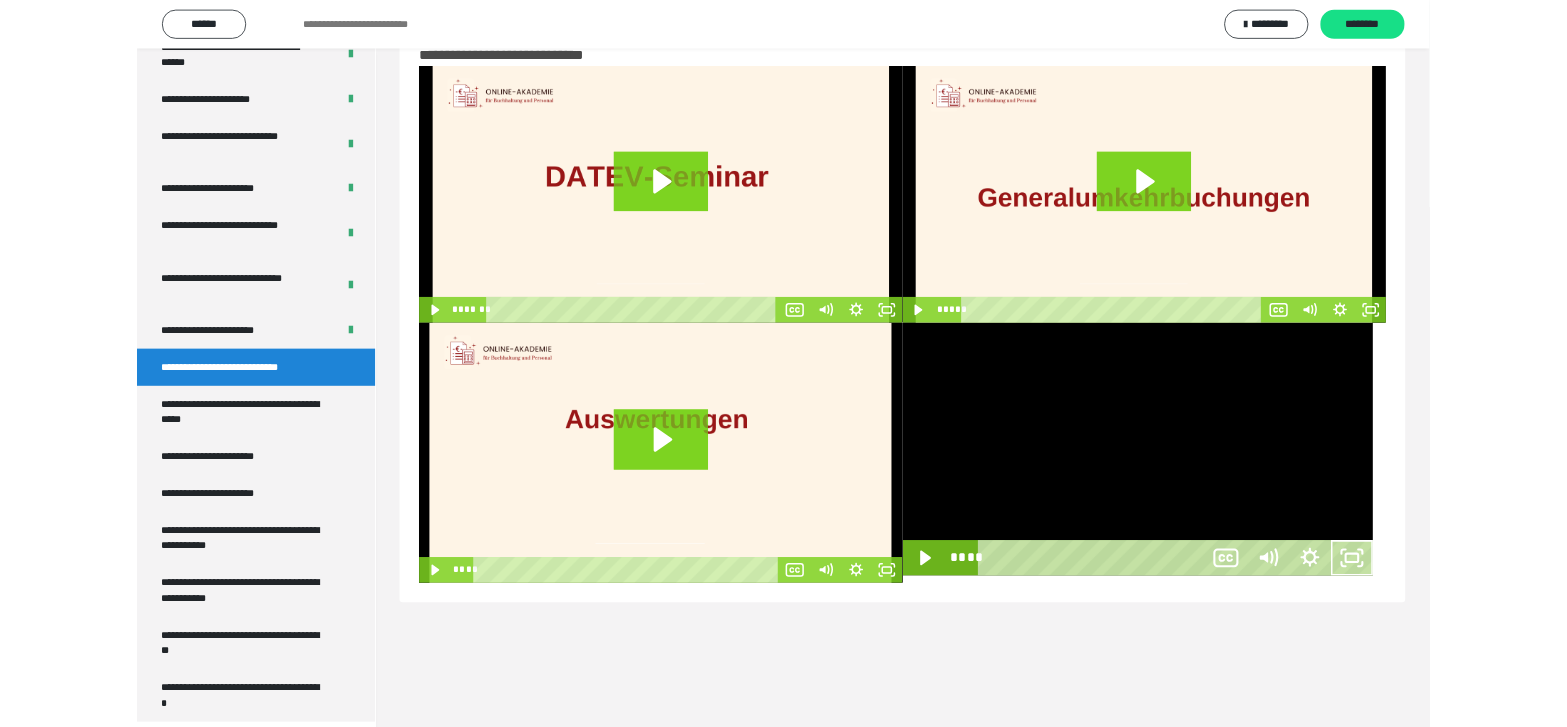 scroll, scrollTop: 3770, scrollLeft: 0, axis: vertical 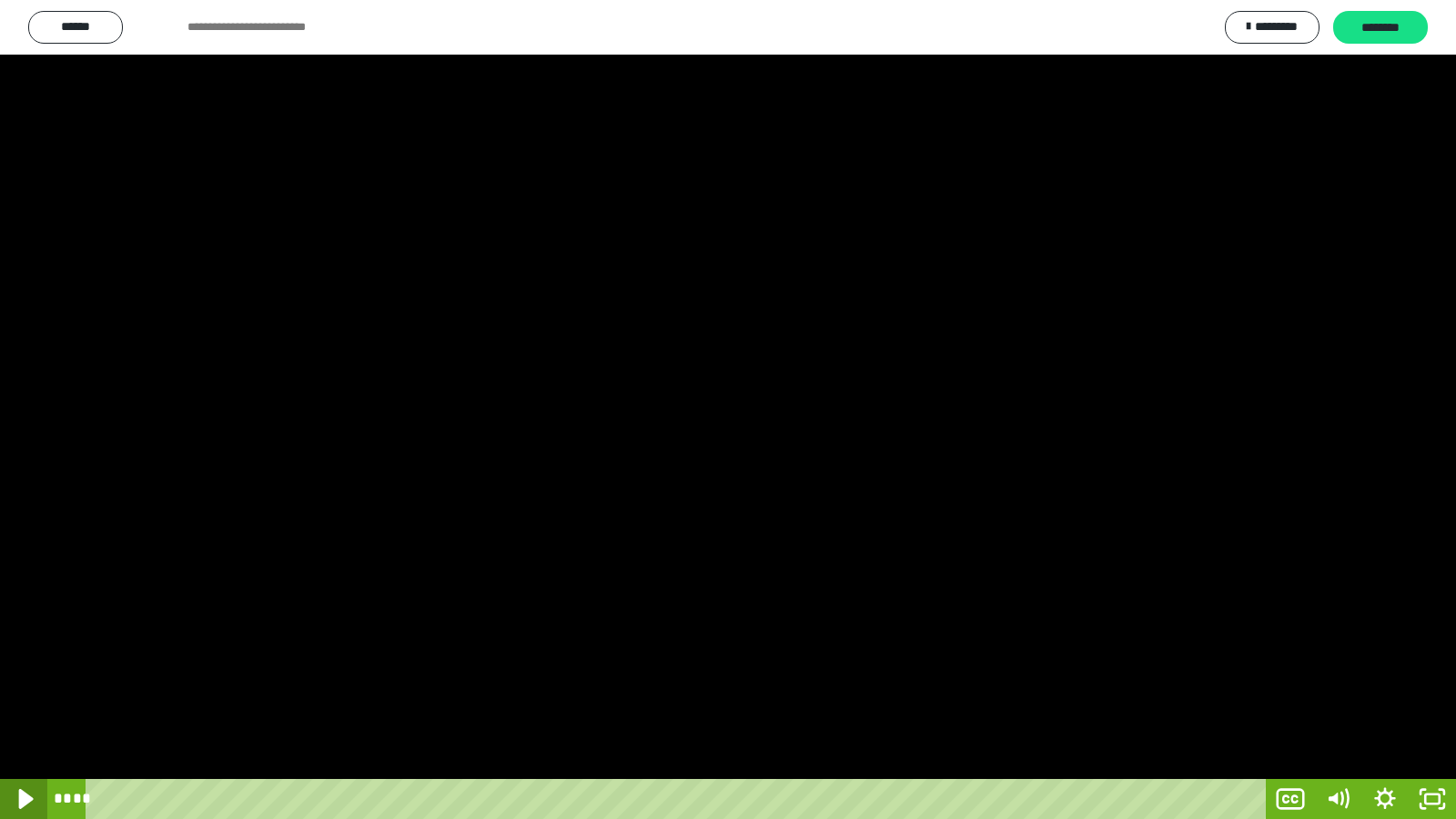 click 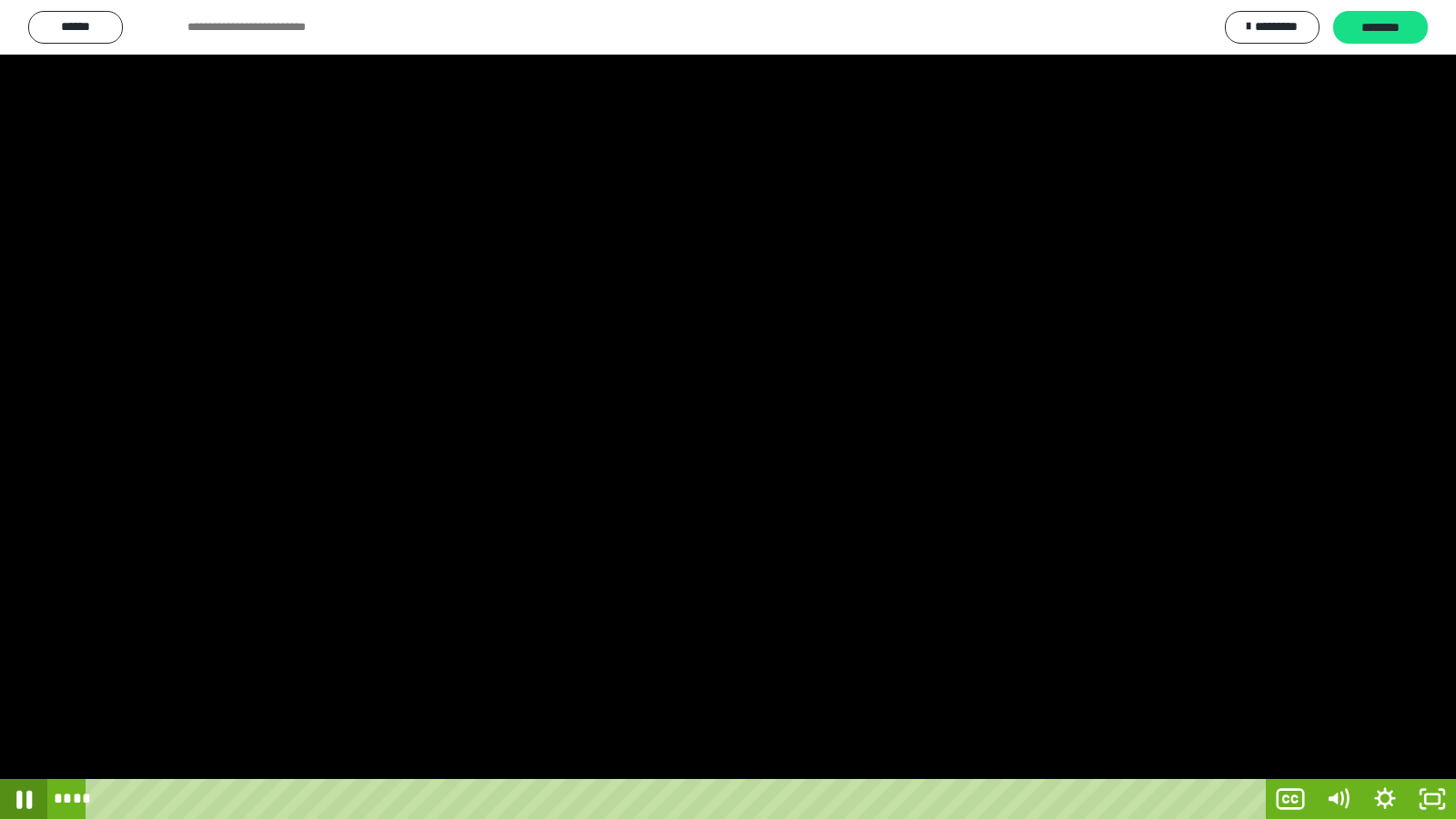 click 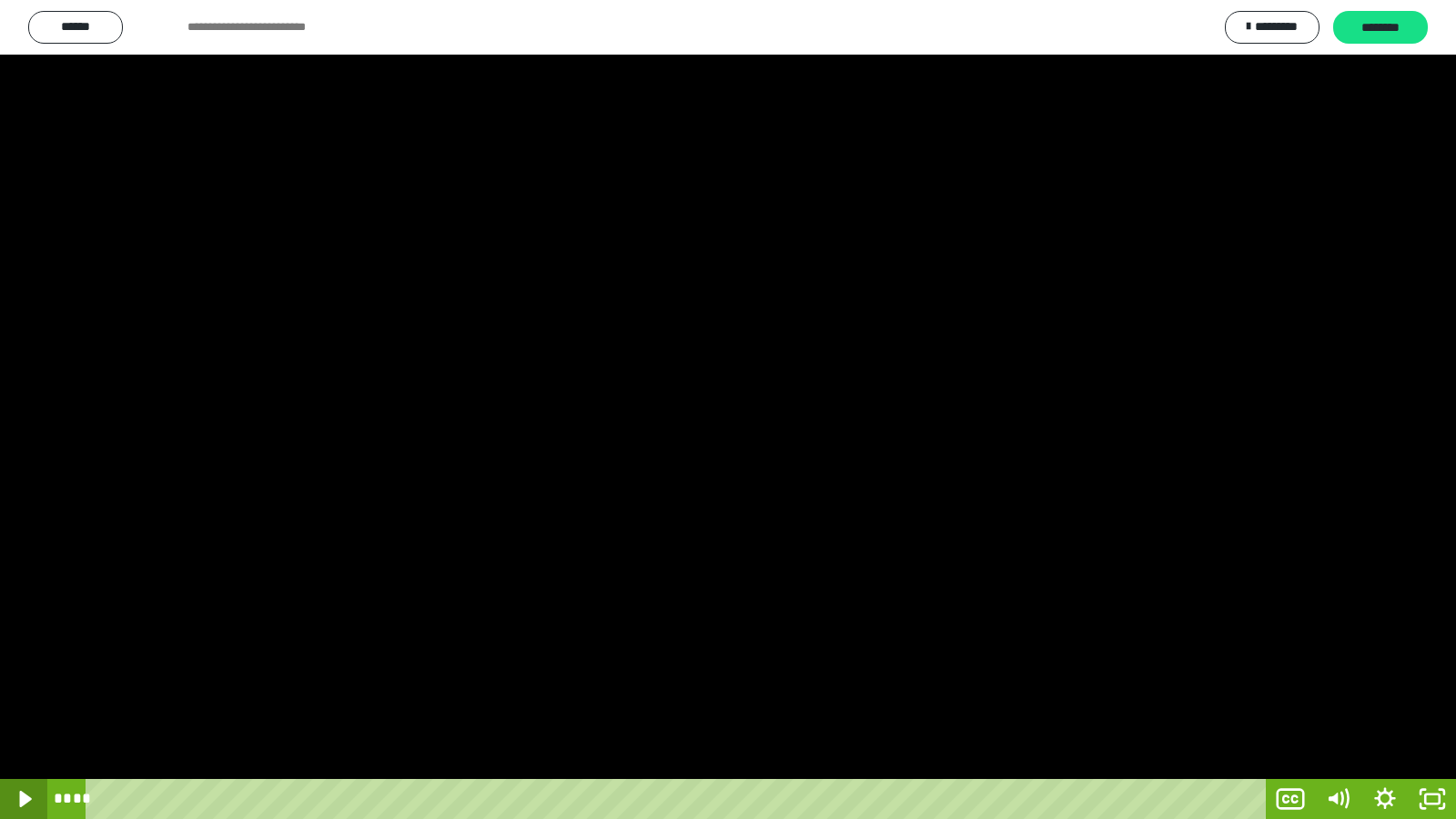 click 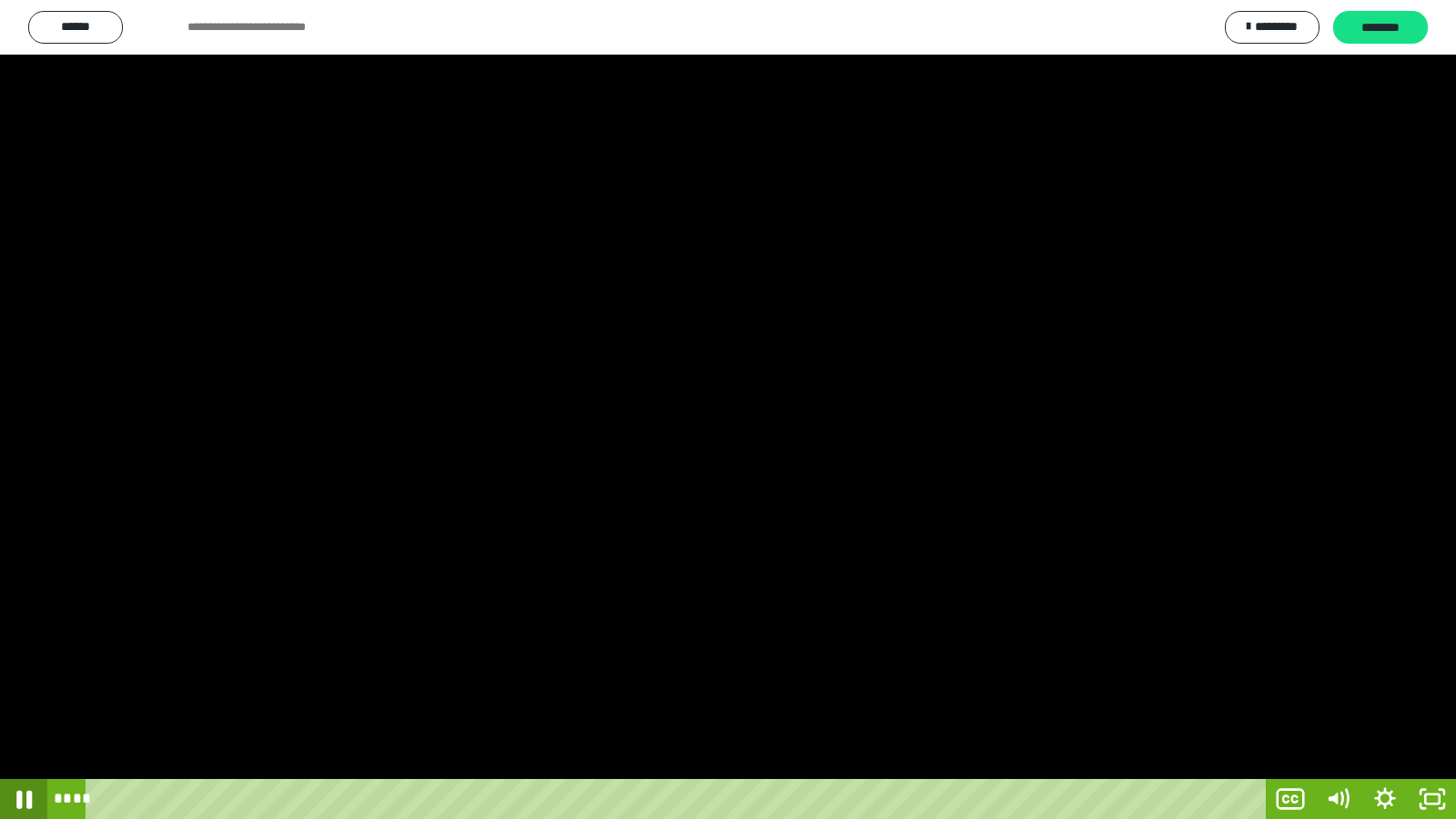 click 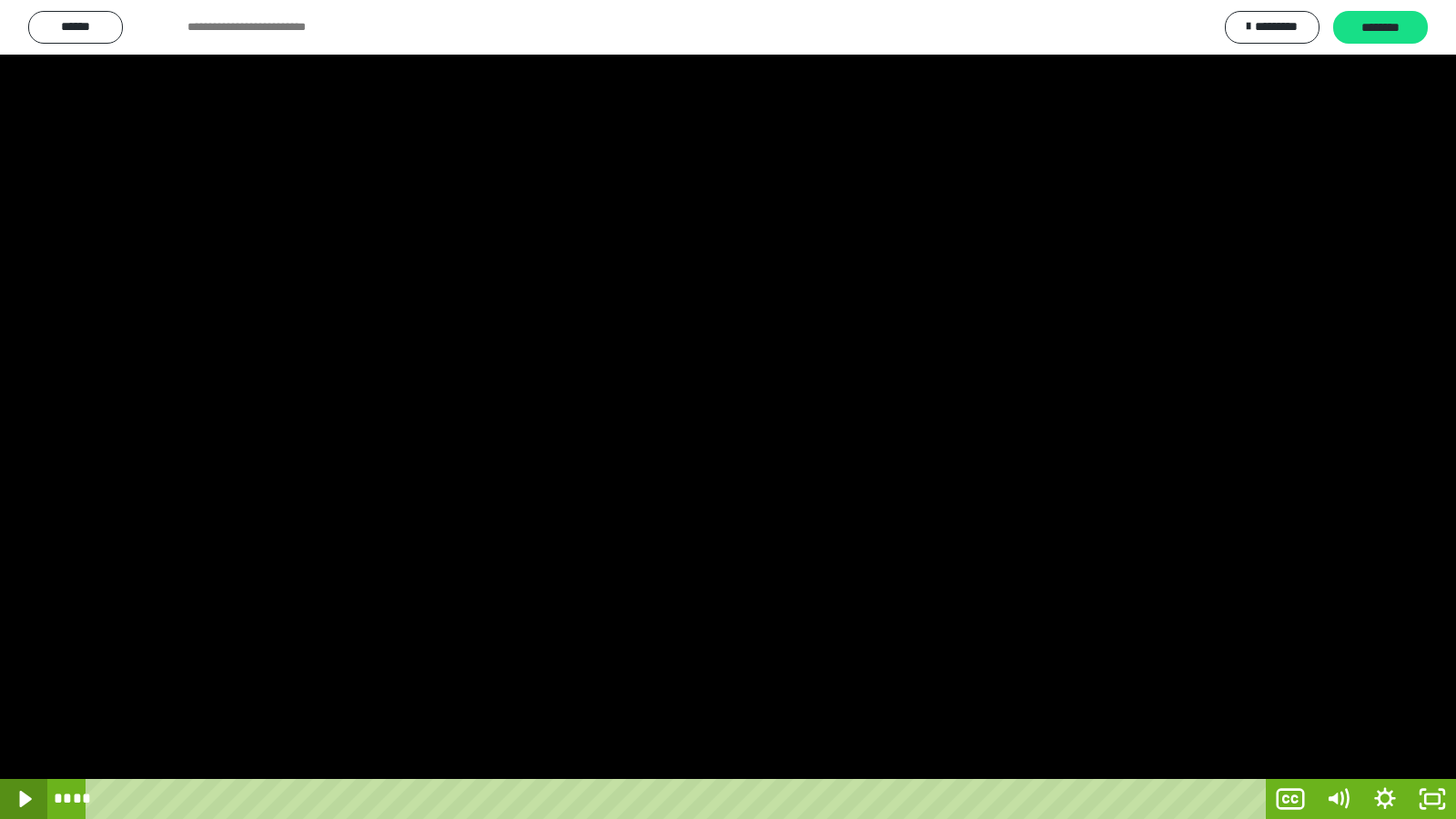 click 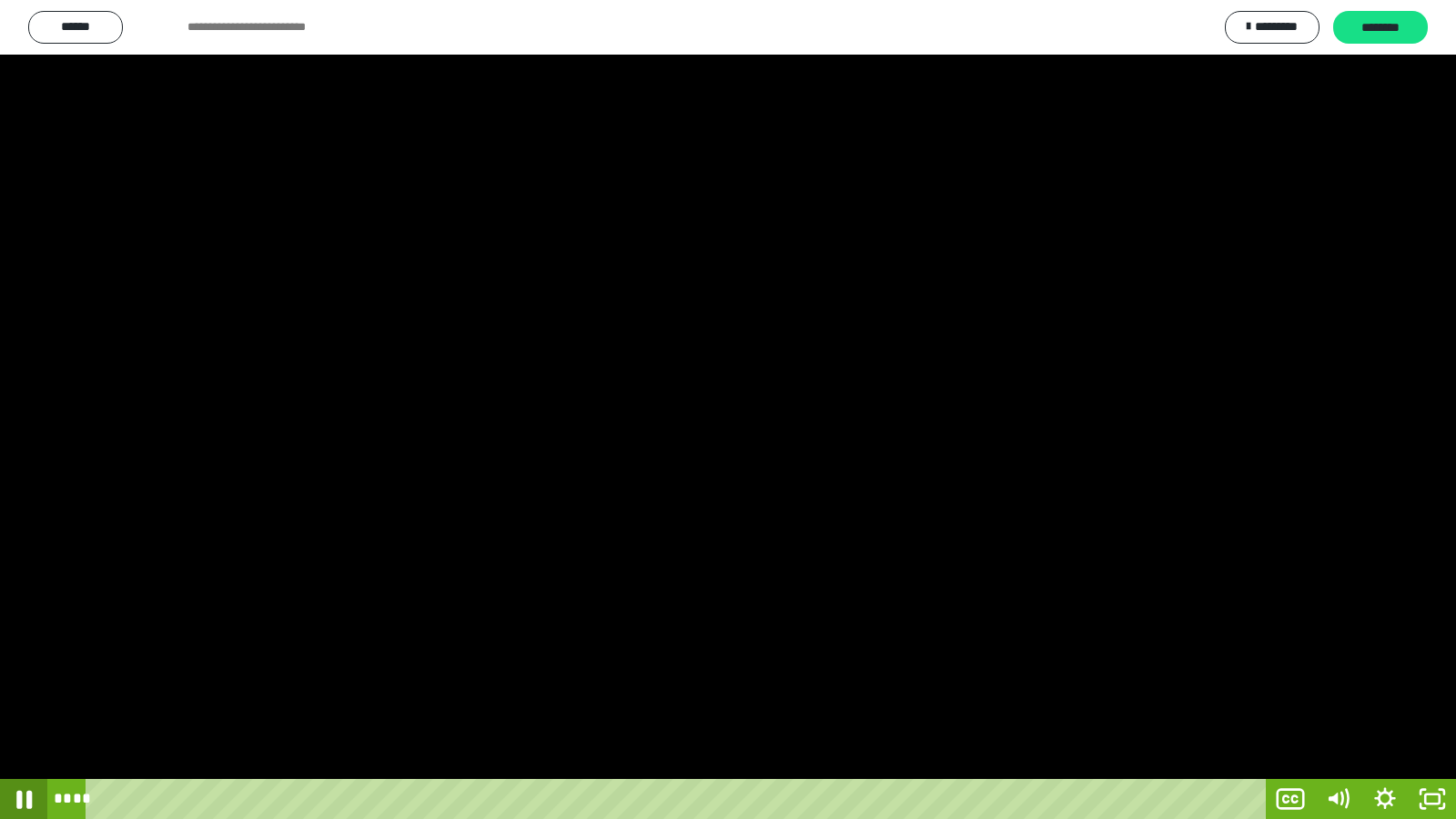 click 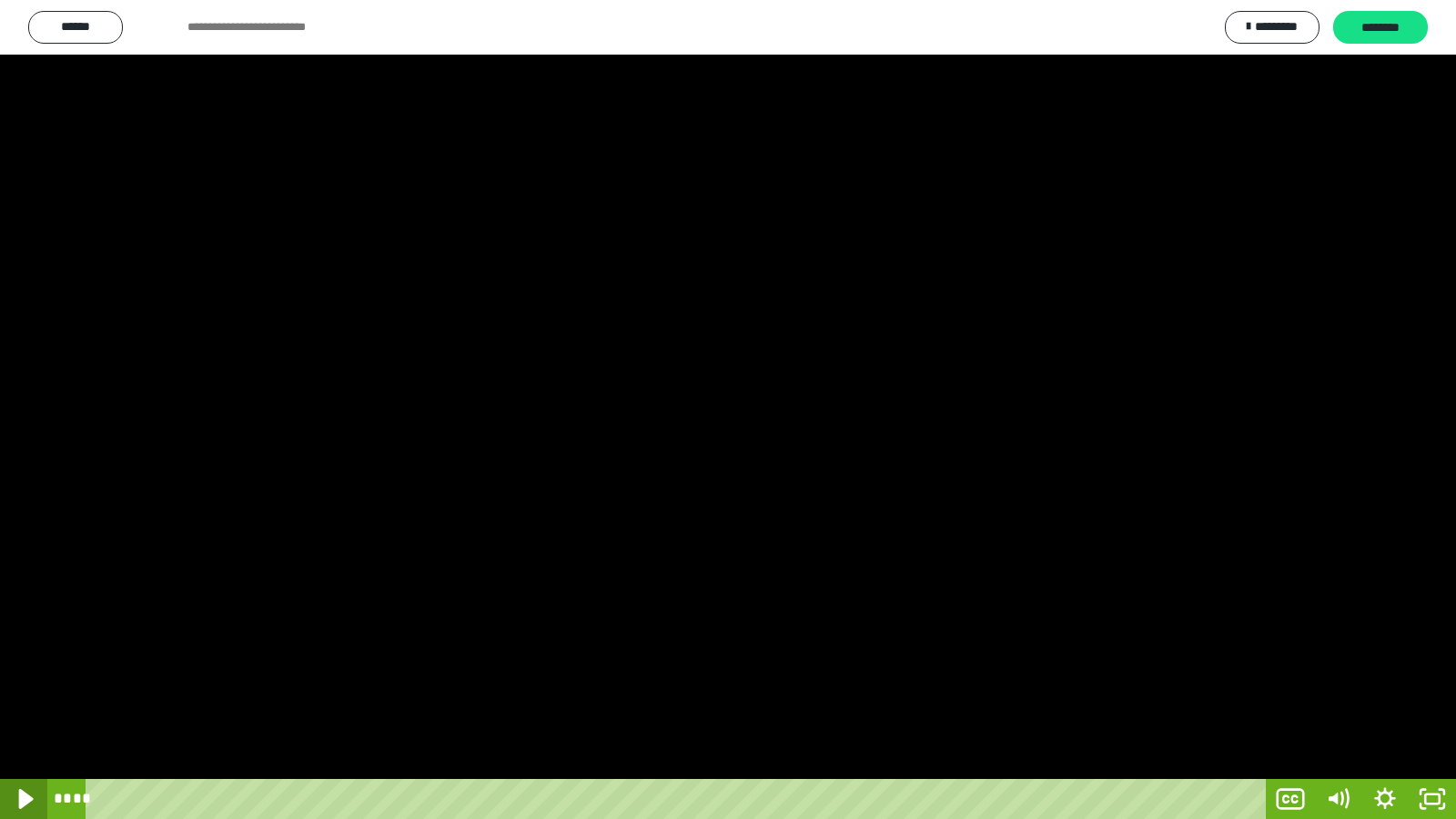 click 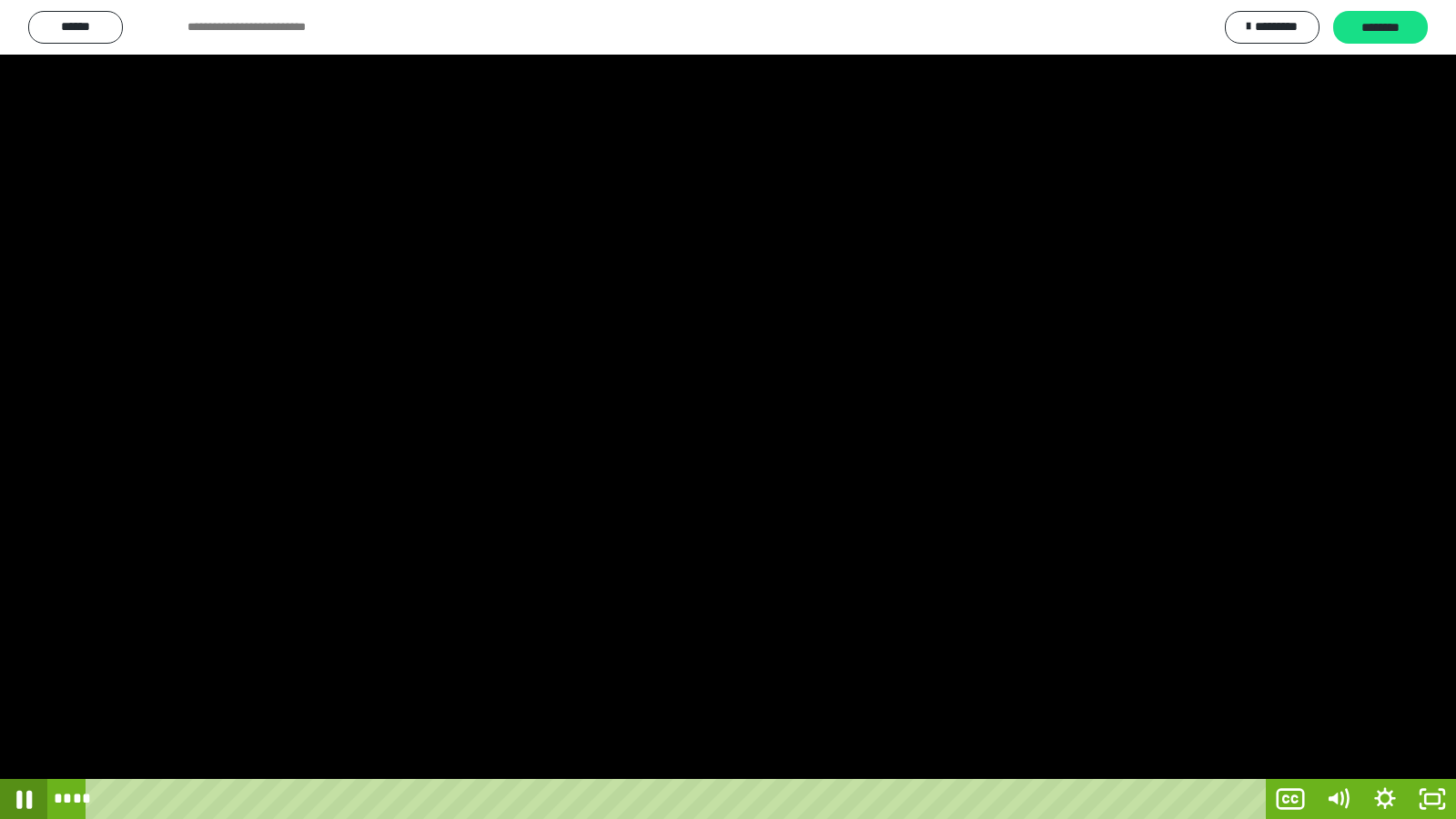 click 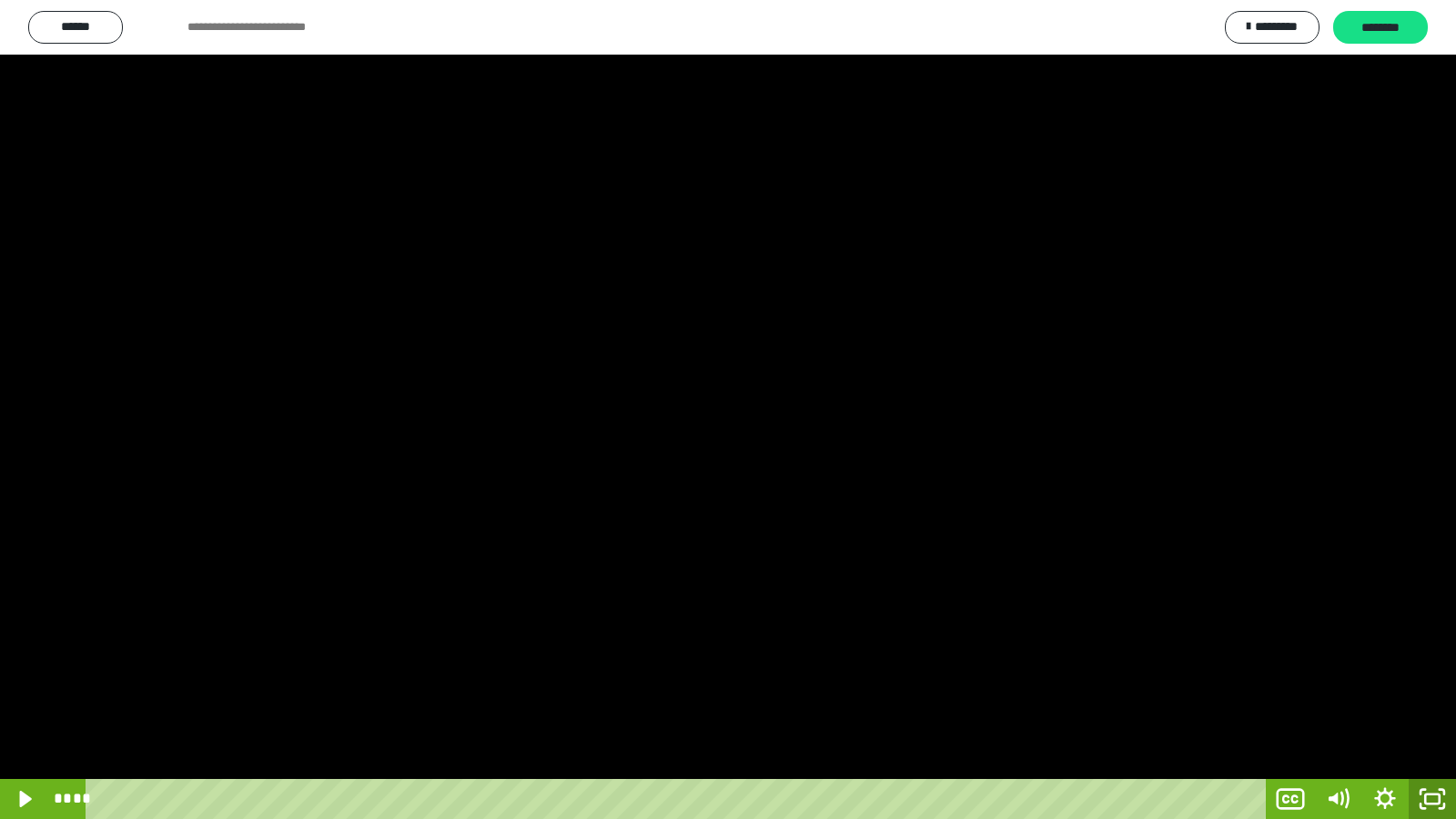 click 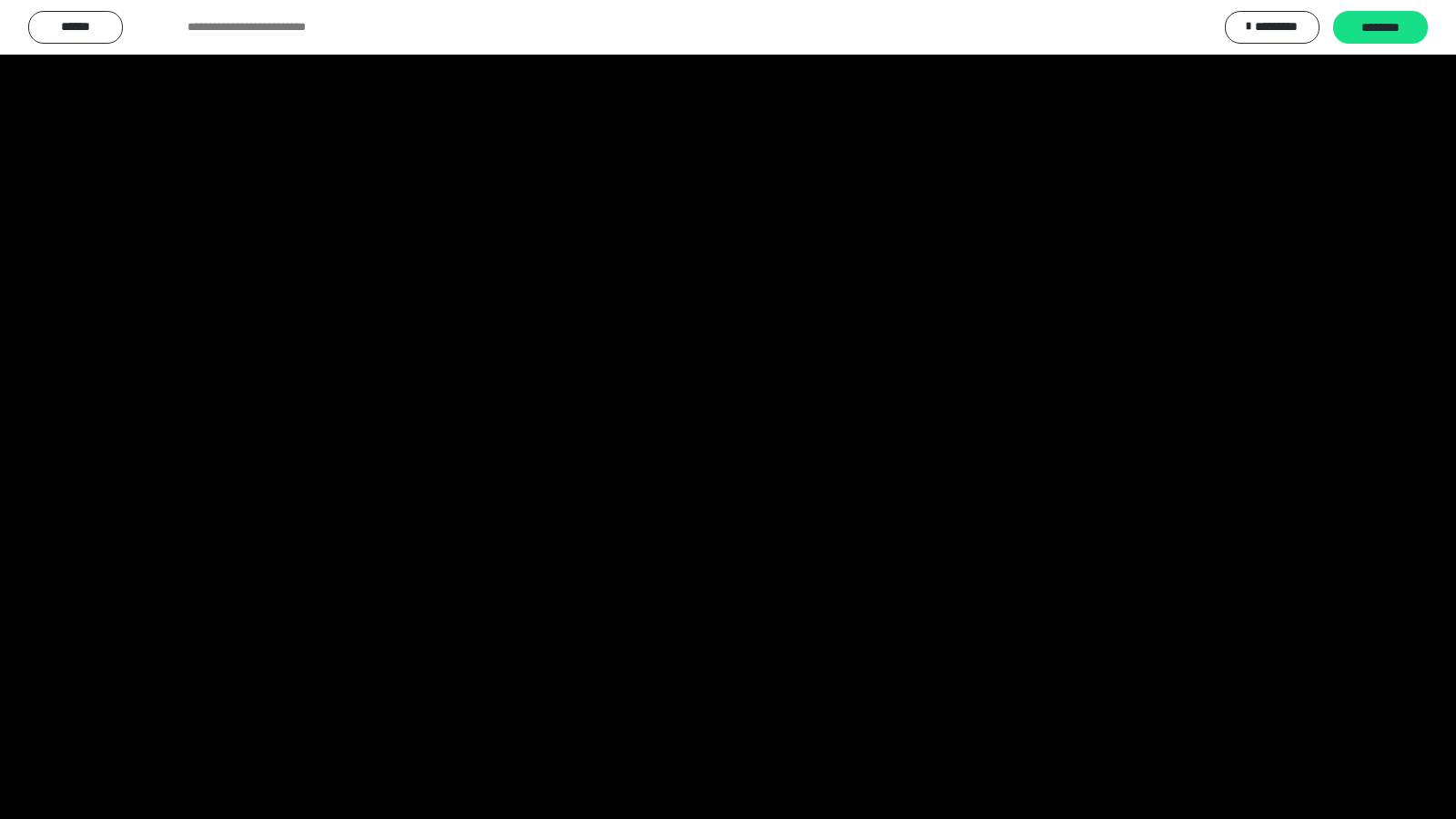 scroll, scrollTop: 3588, scrollLeft: 0, axis: vertical 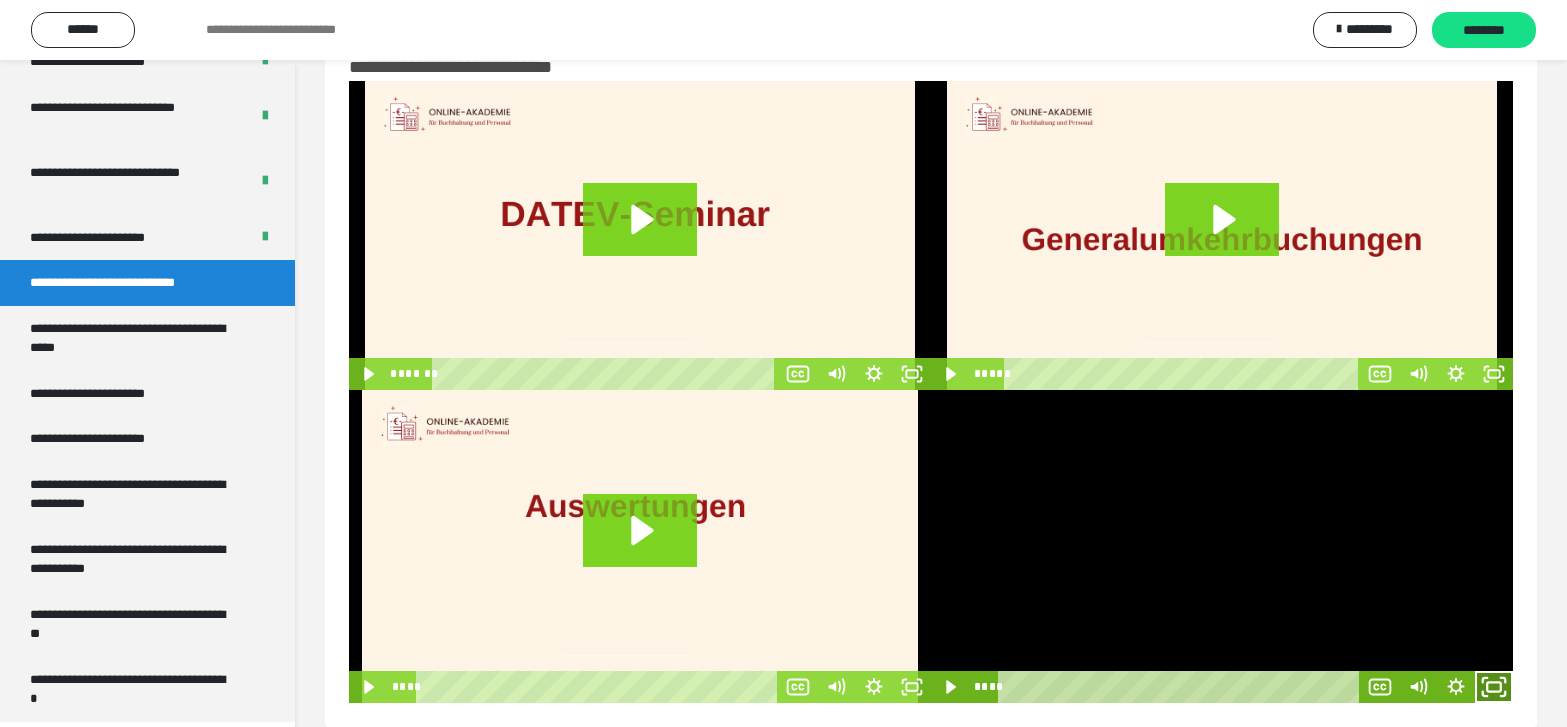 drag, startPoint x: 1499, startPoint y: 682, endPoint x: 1350, endPoint y: 794, distance: 186.4001 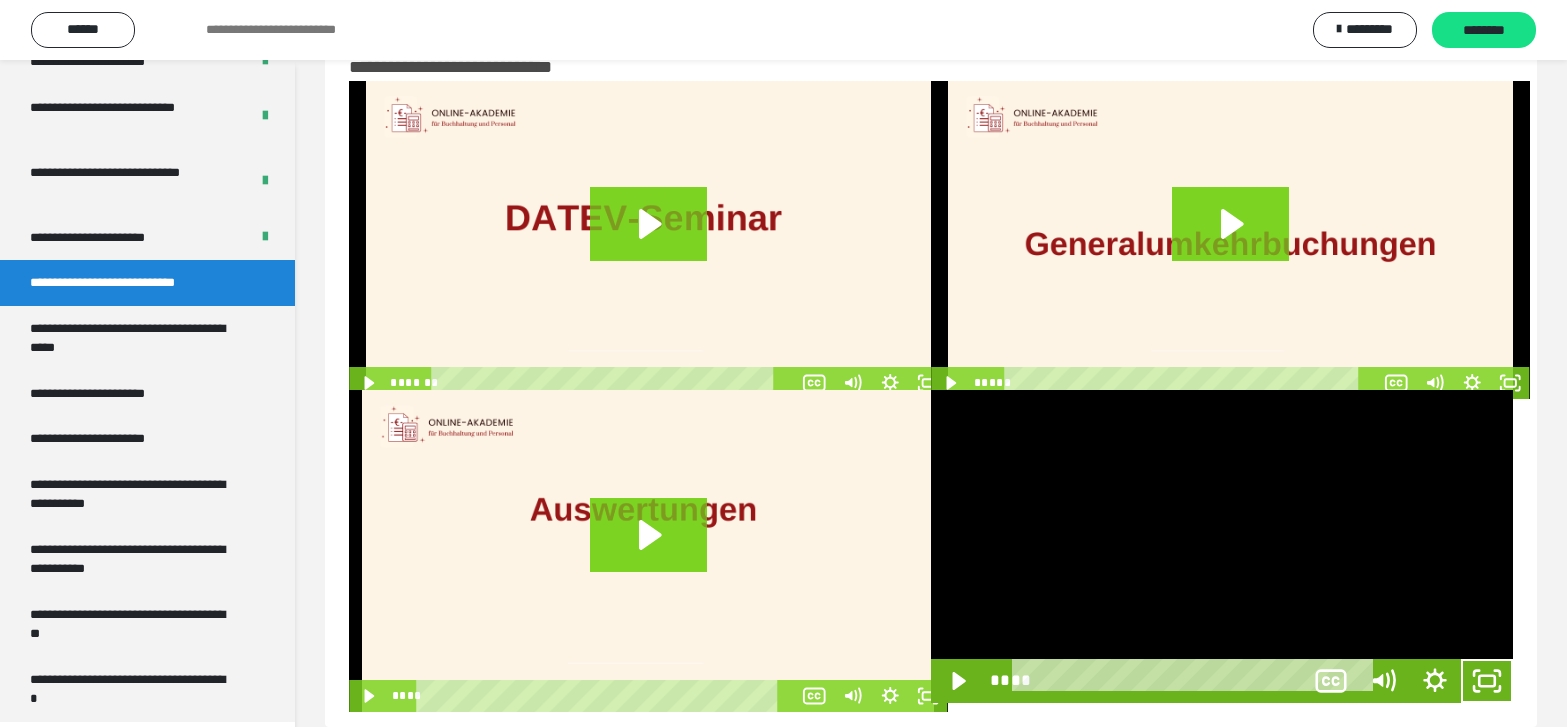 scroll, scrollTop: 3770, scrollLeft: 0, axis: vertical 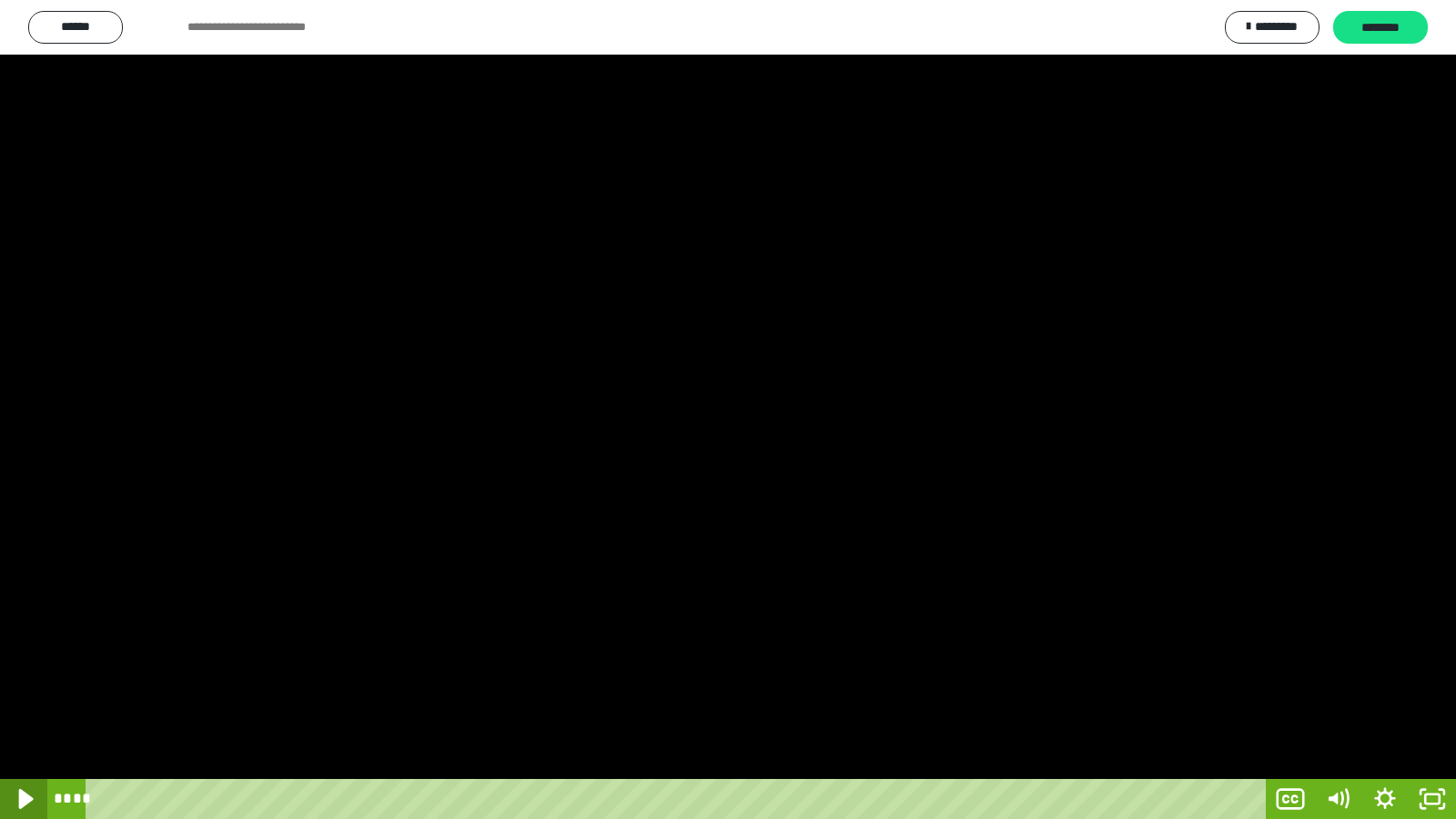 click 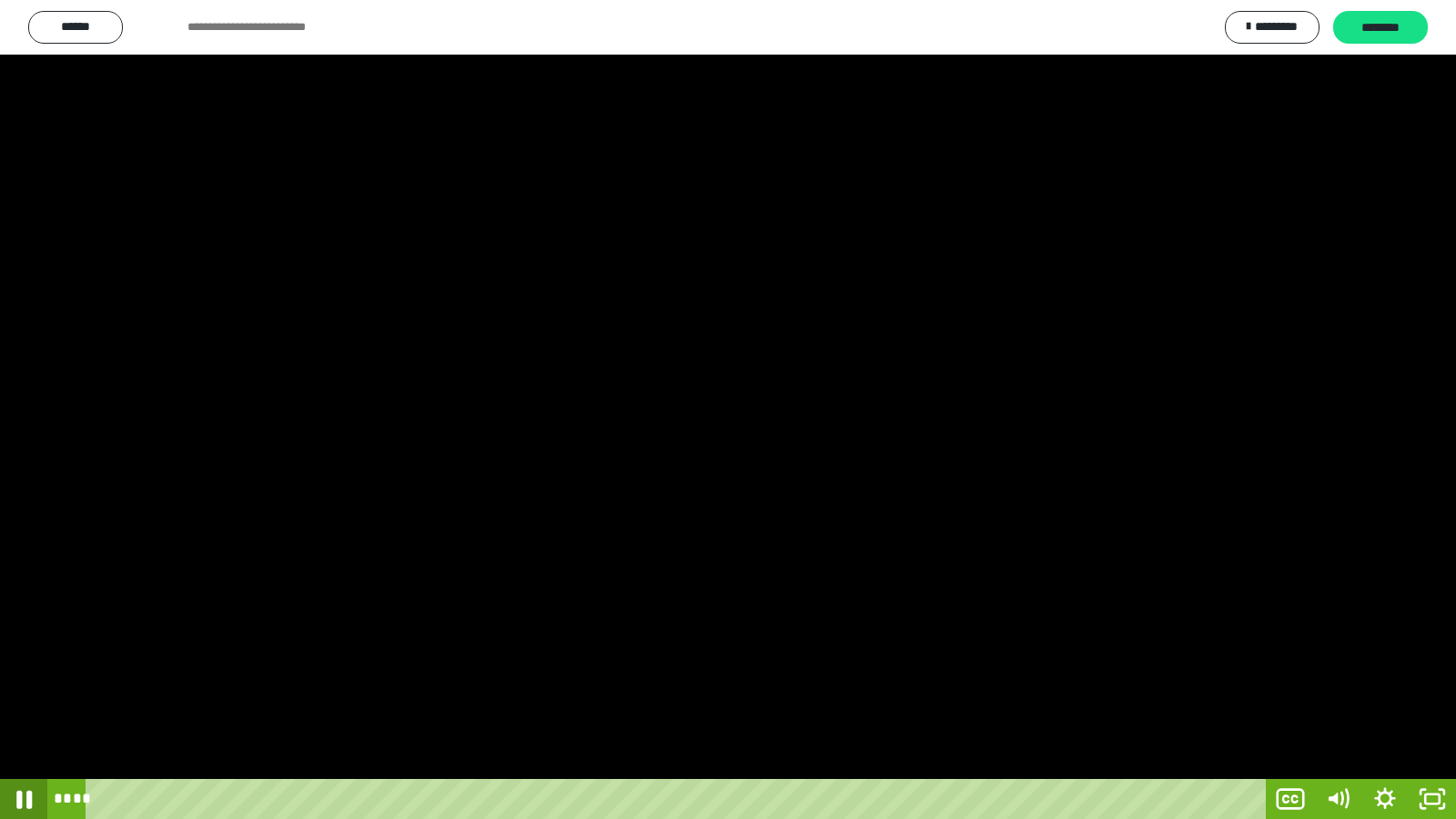 click 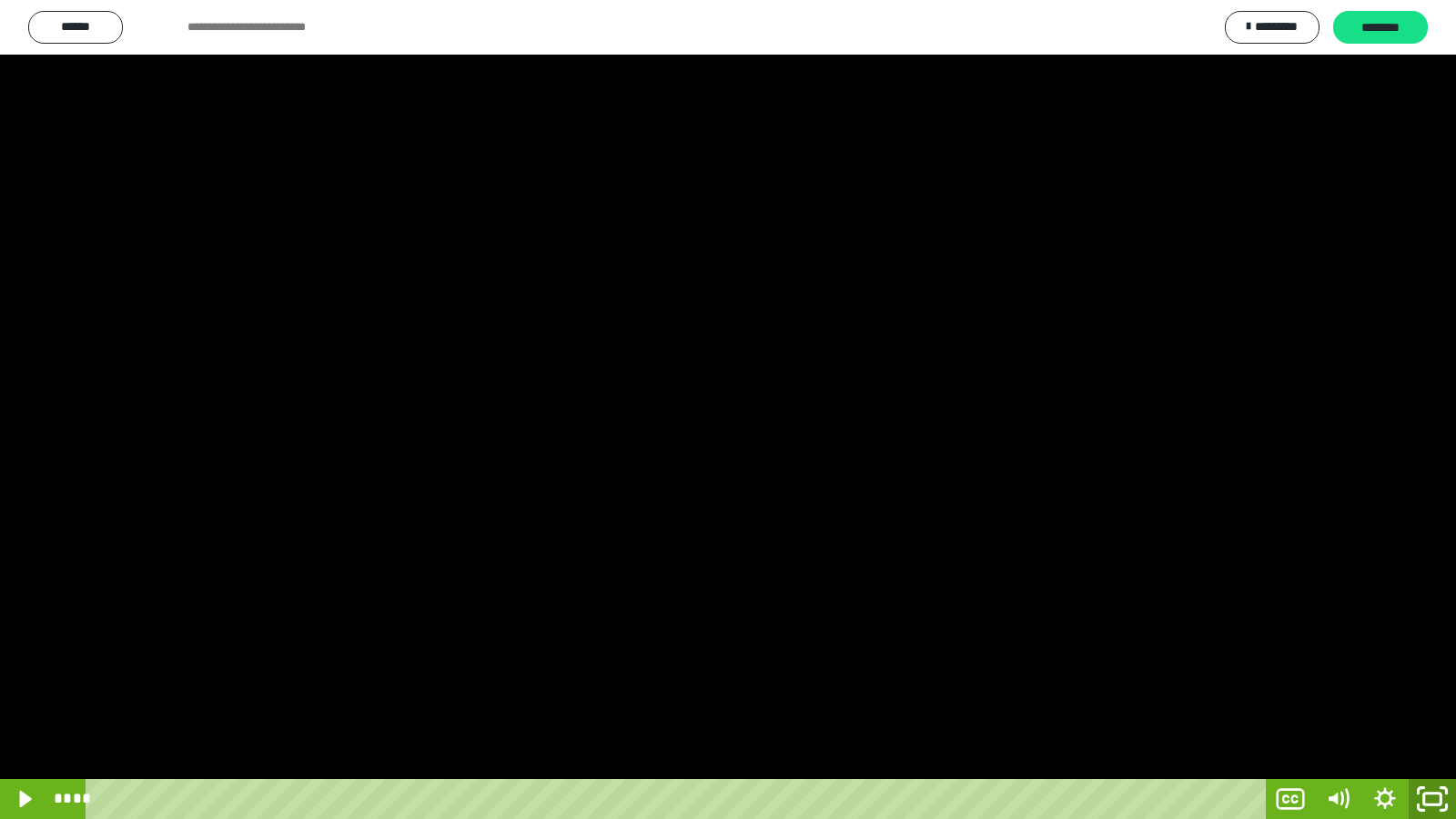 click 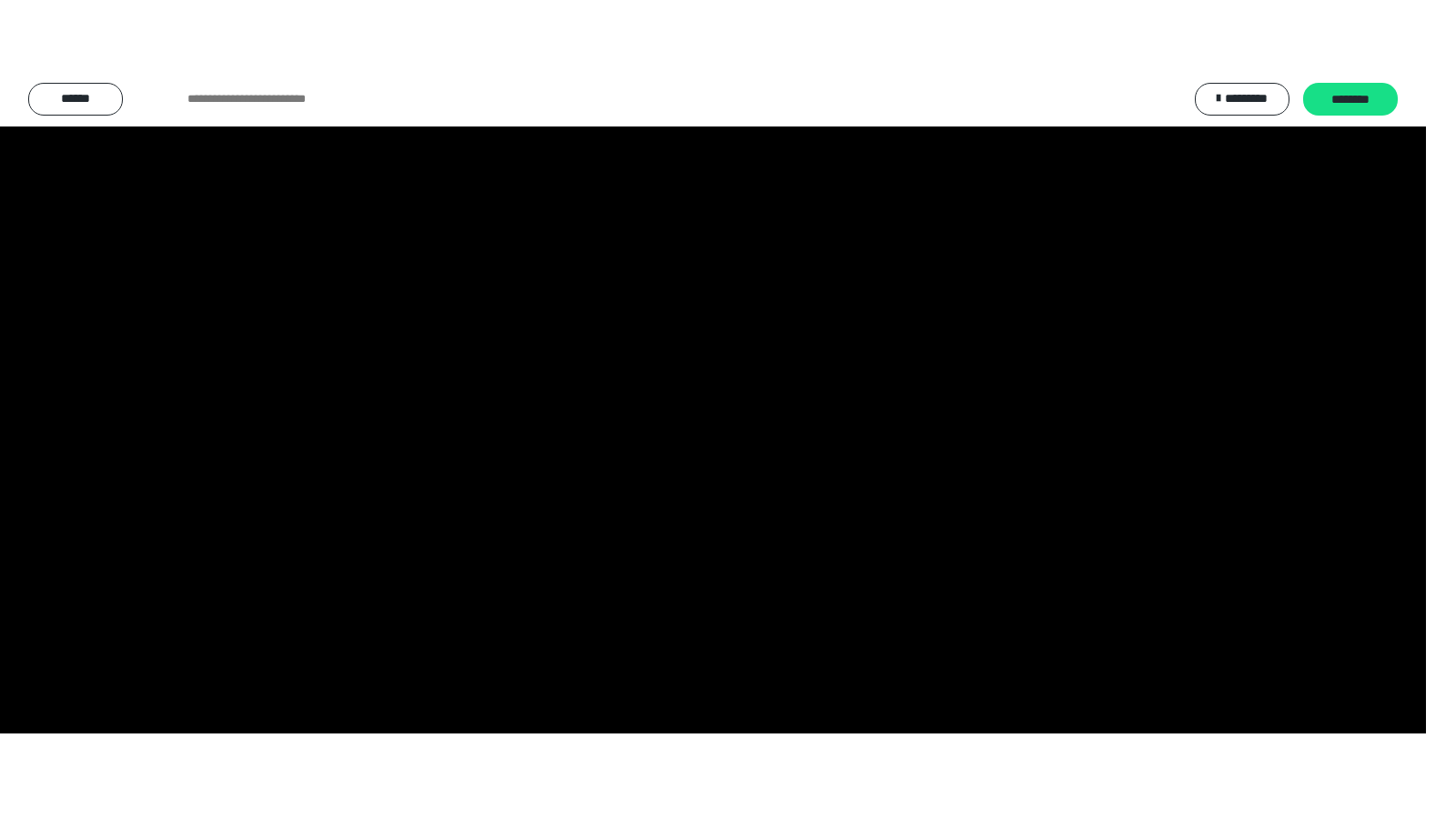 scroll, scrollTop: 3588, scrollLeft: 0, axis: vertical 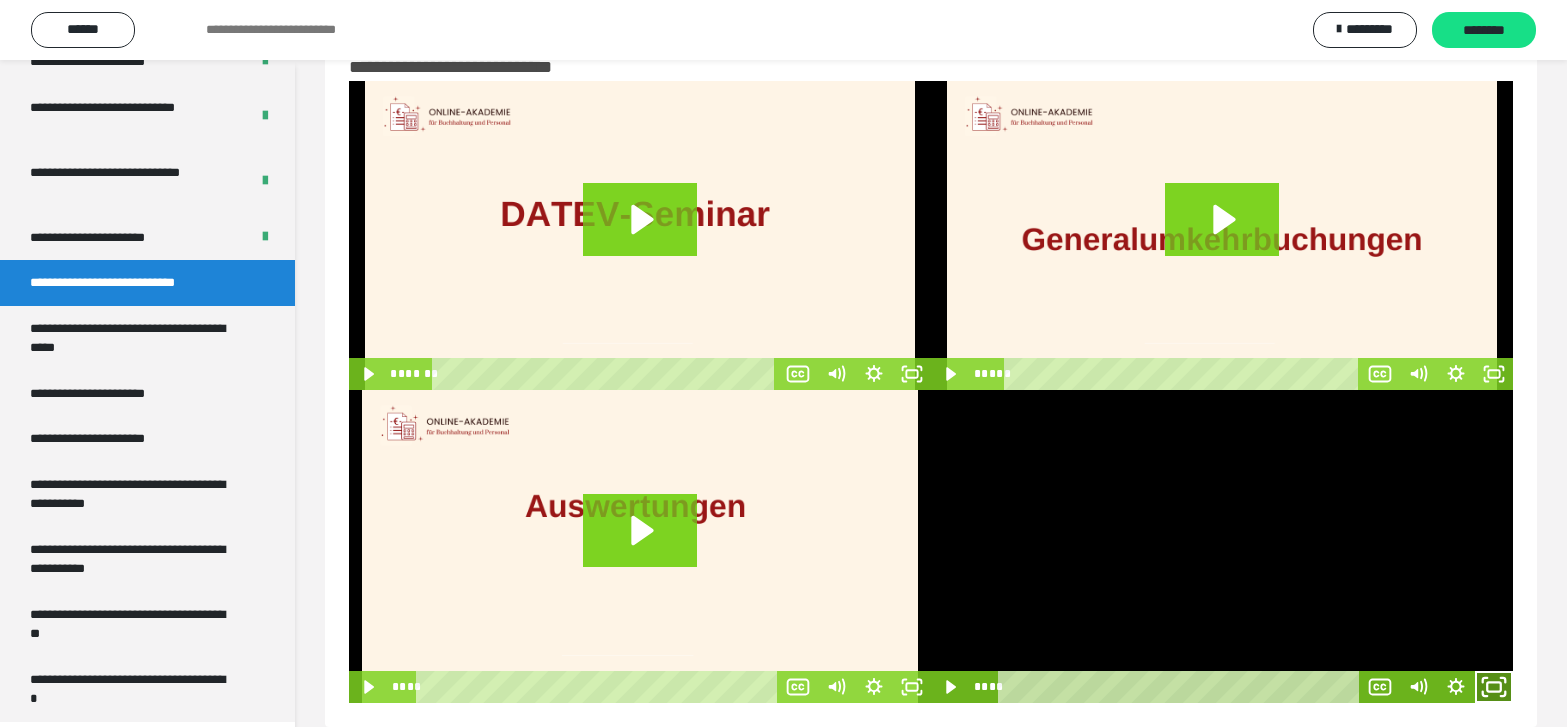 click 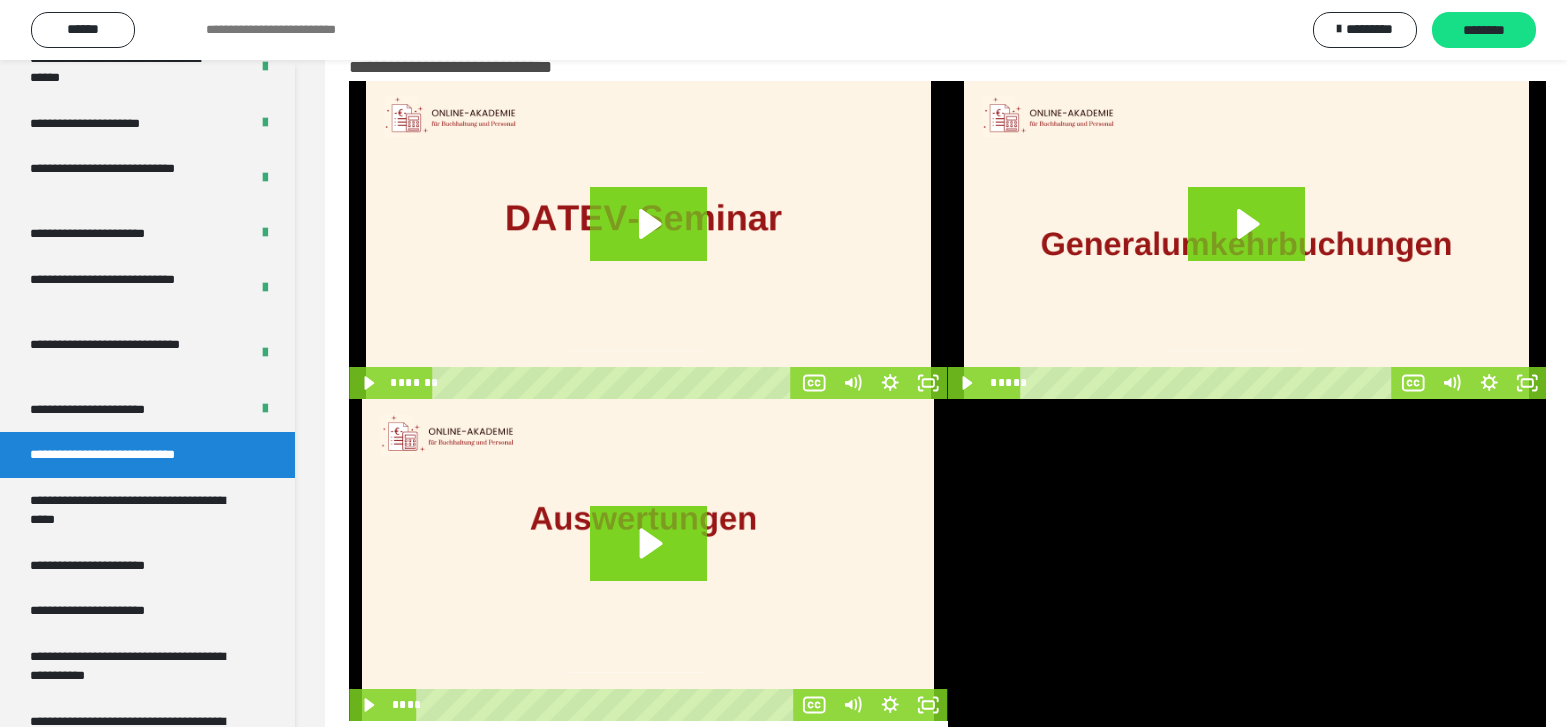 scroll, scrollTop: 3770, scrollLeft: 0, axis: vertical 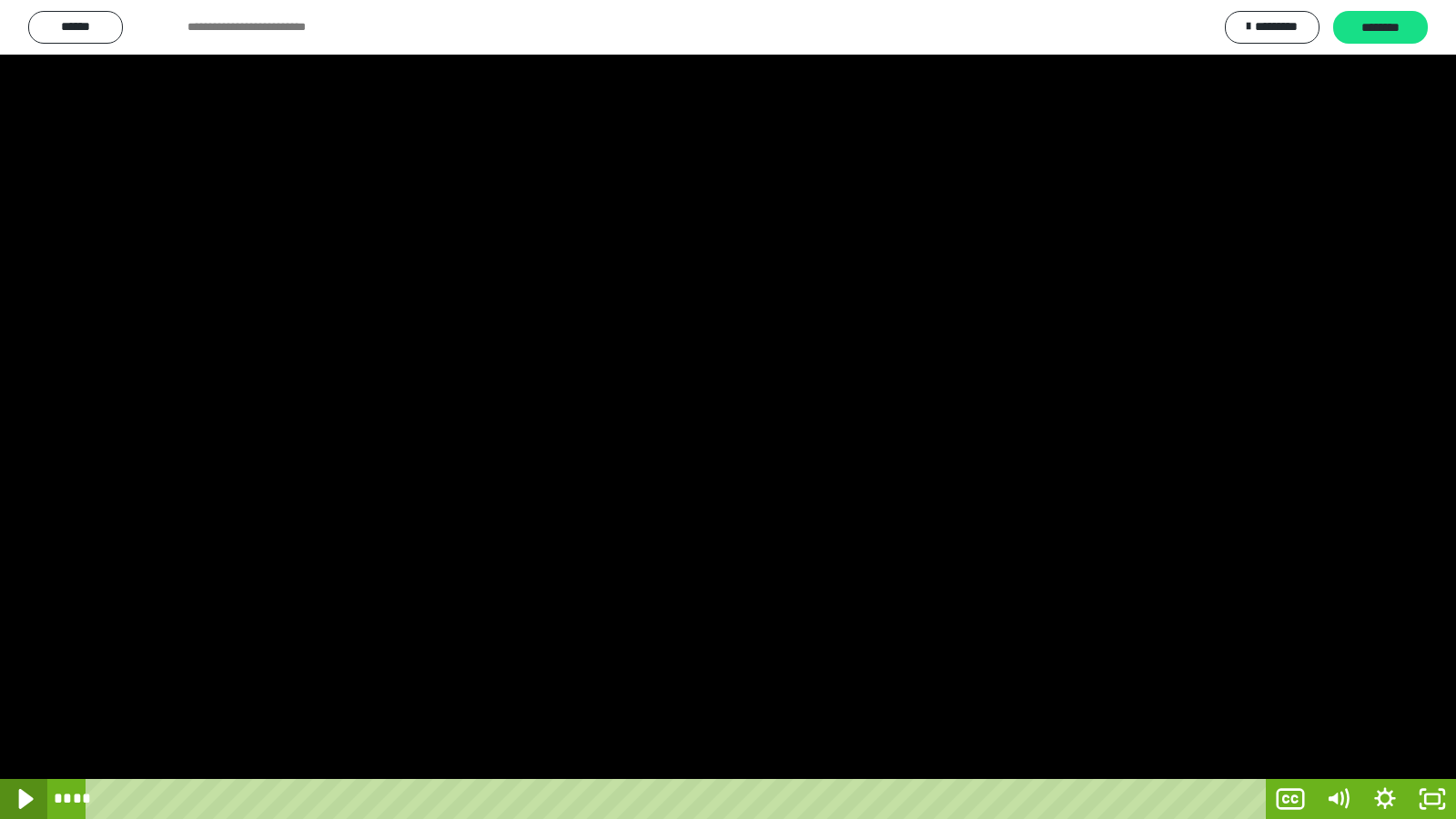 click 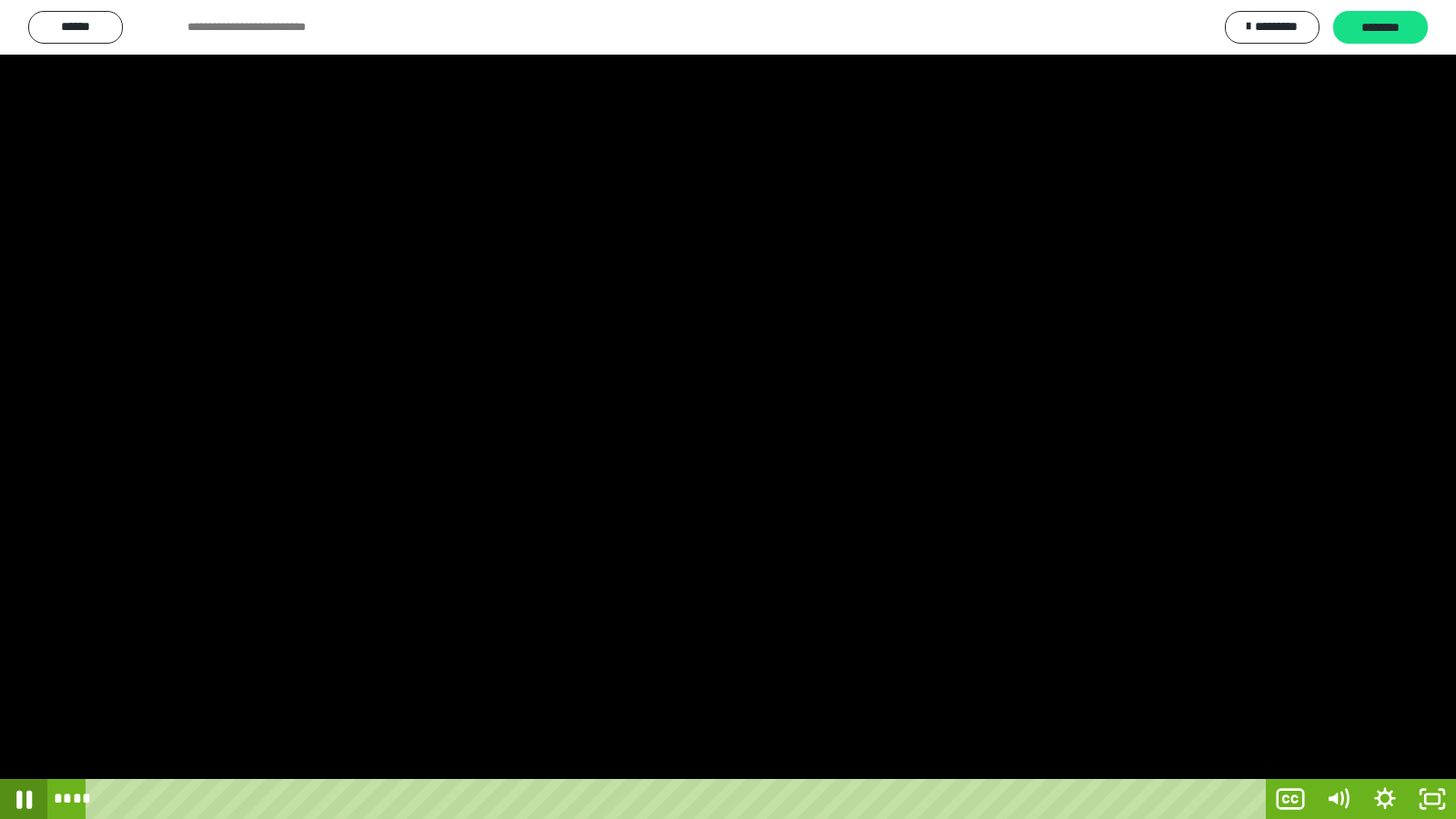 click 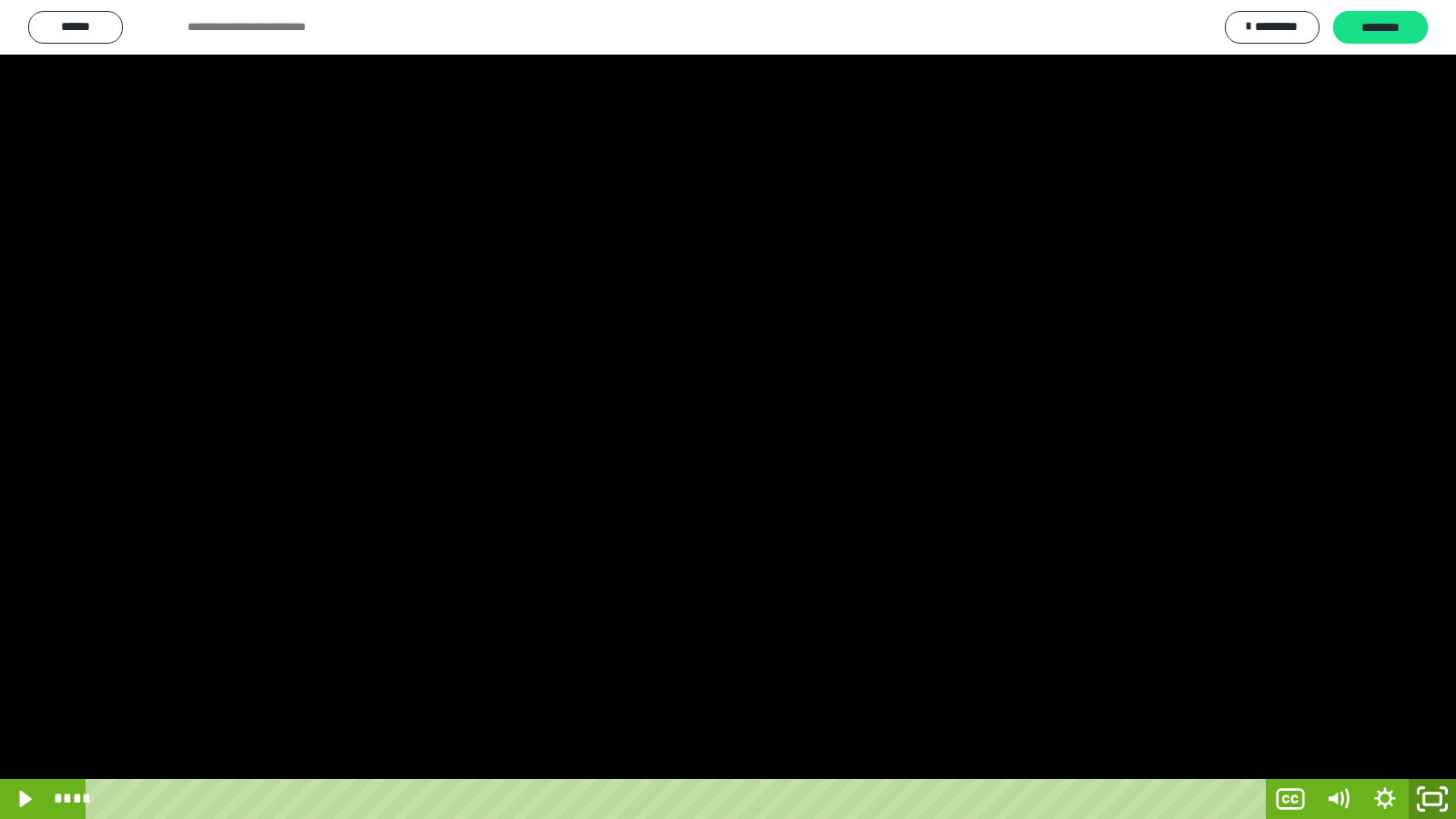 click 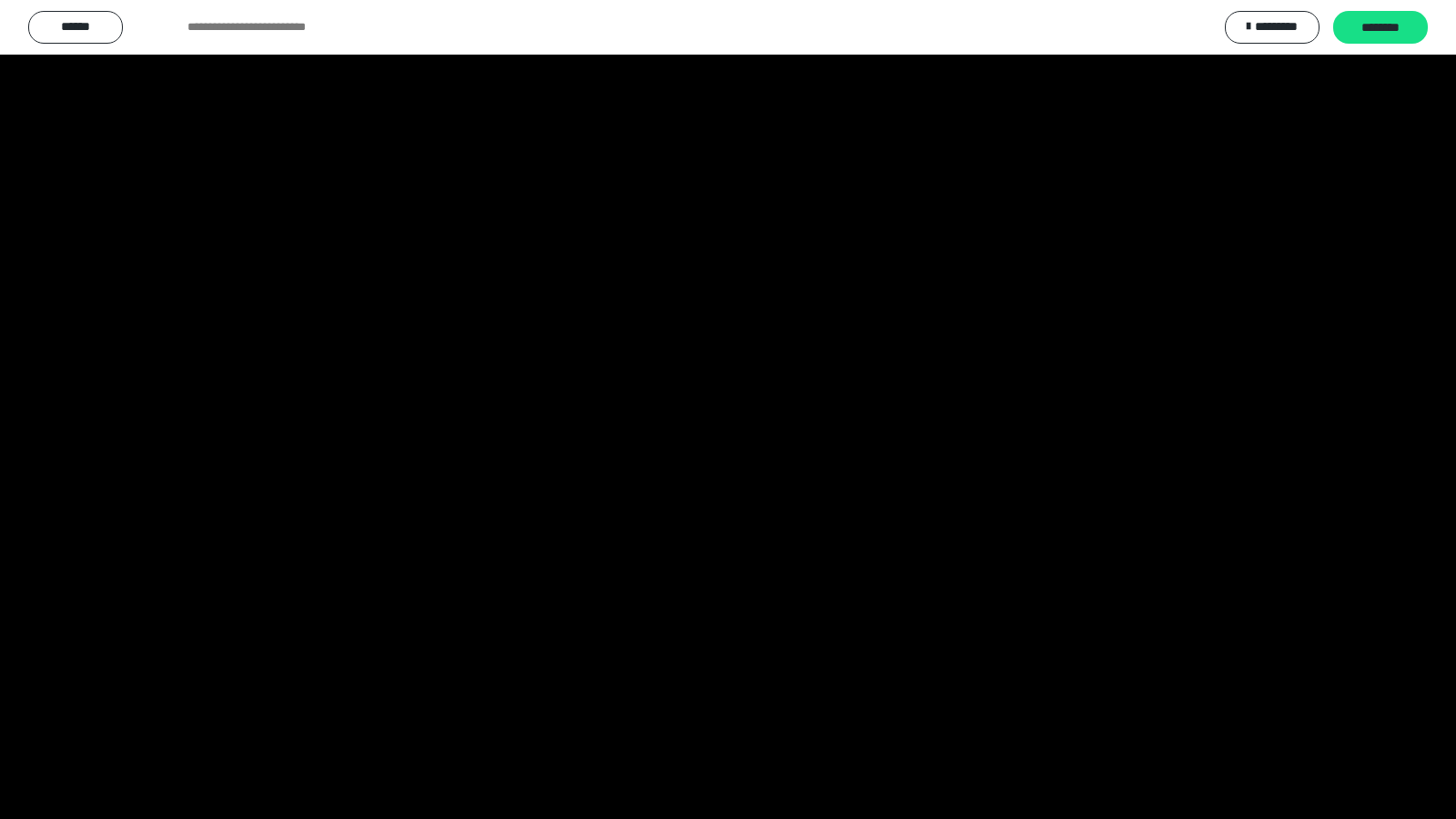 scroll, scrollTop: 3588, scrollLeft: 0, axis: vertical 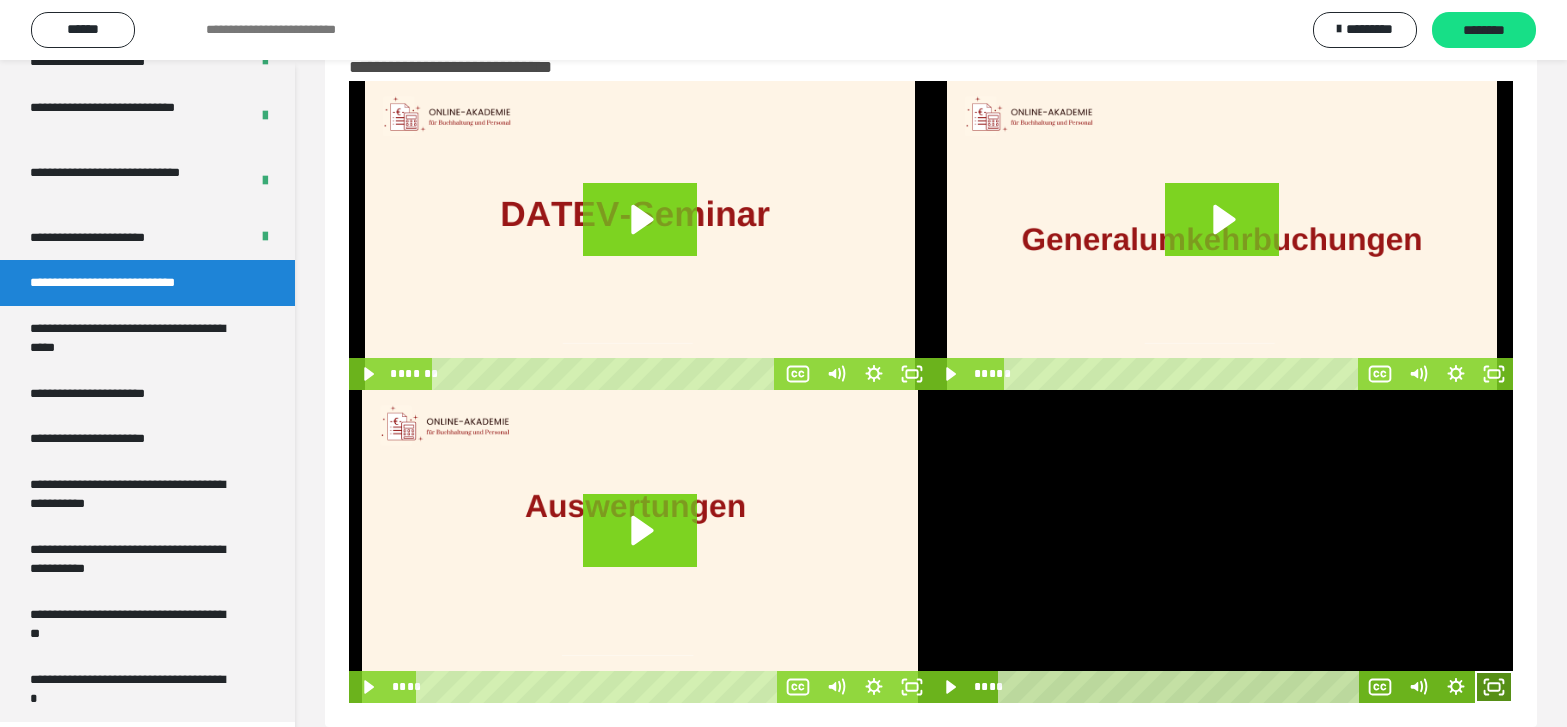 click 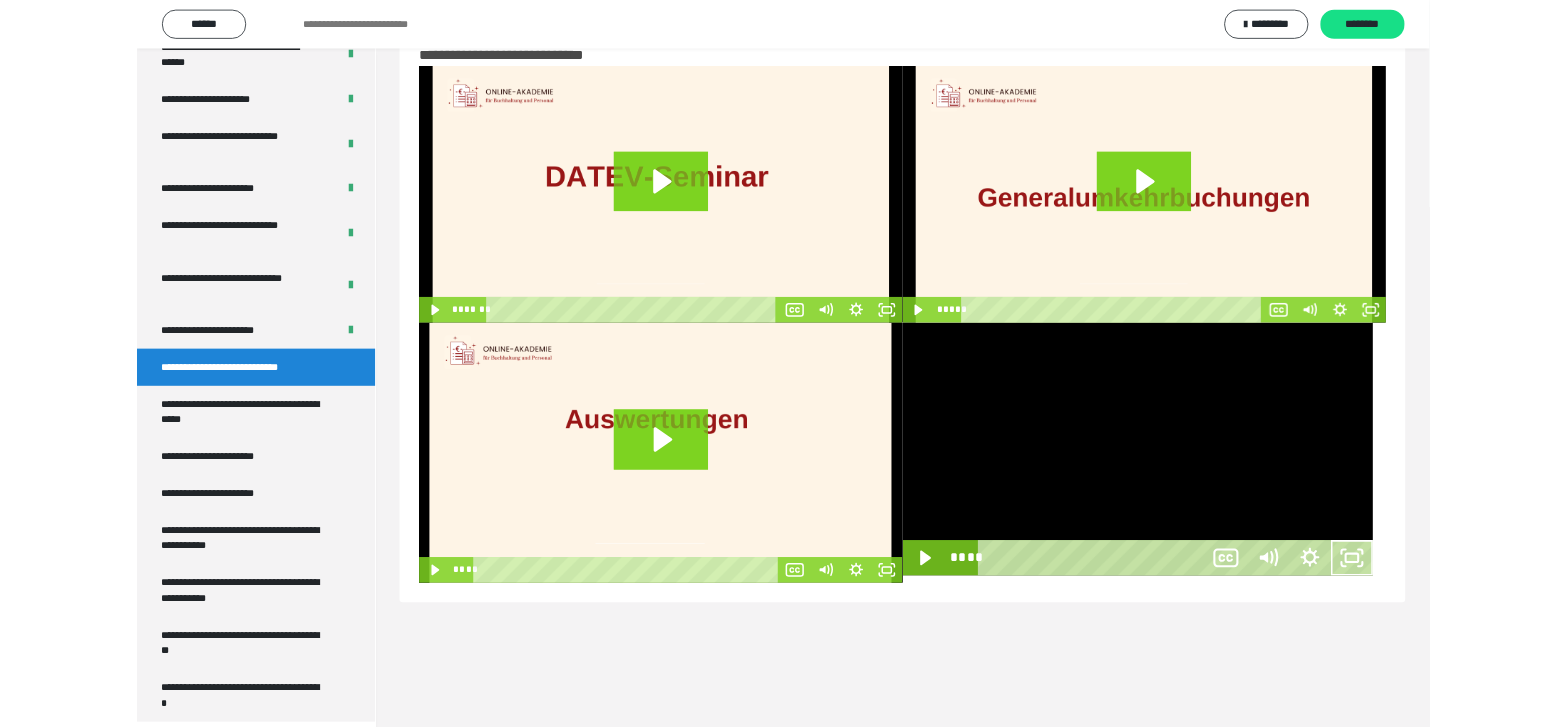 scroll, scrollTop: 3770, scrollLeft: 0, axis: vertical 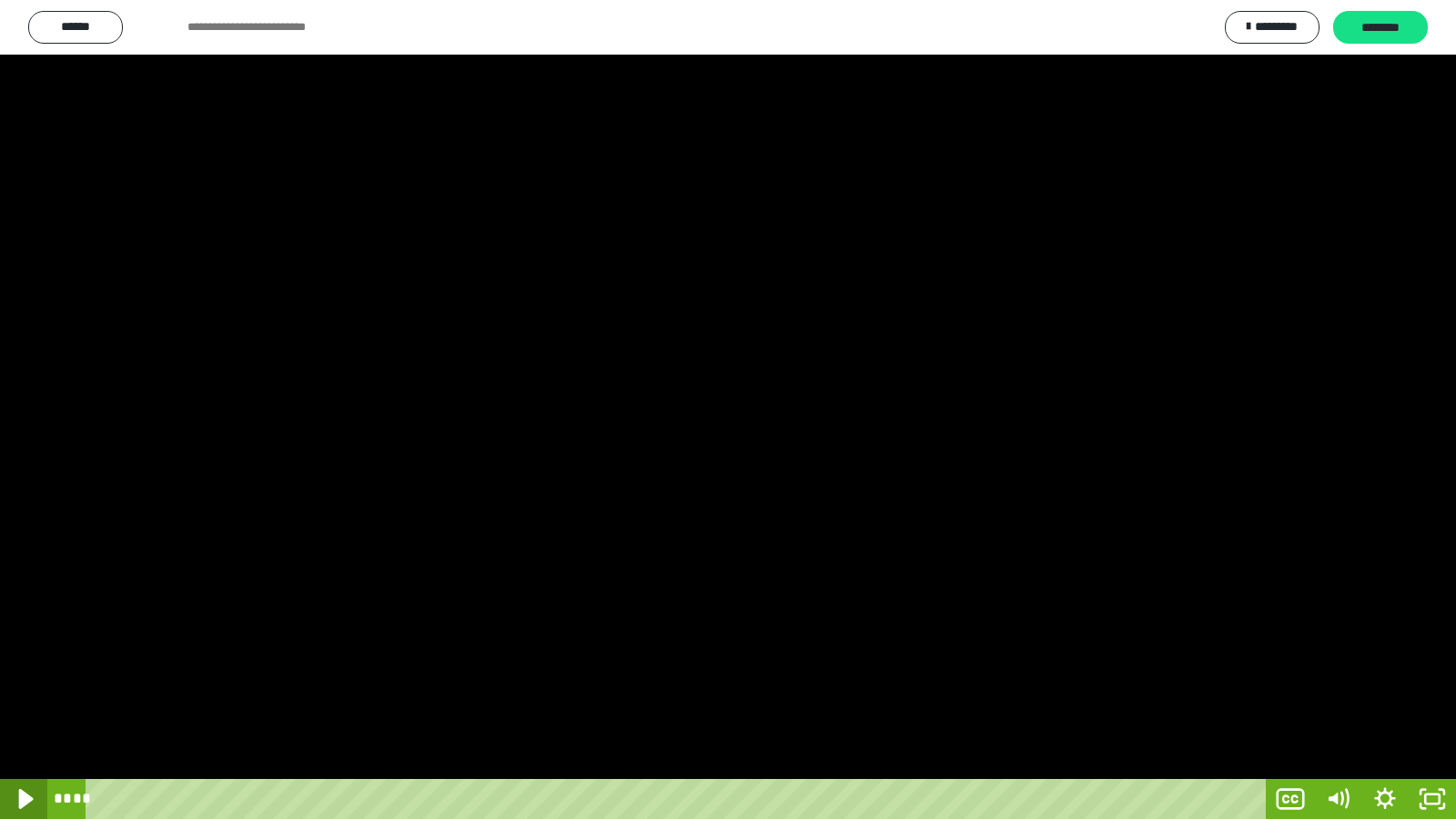 click 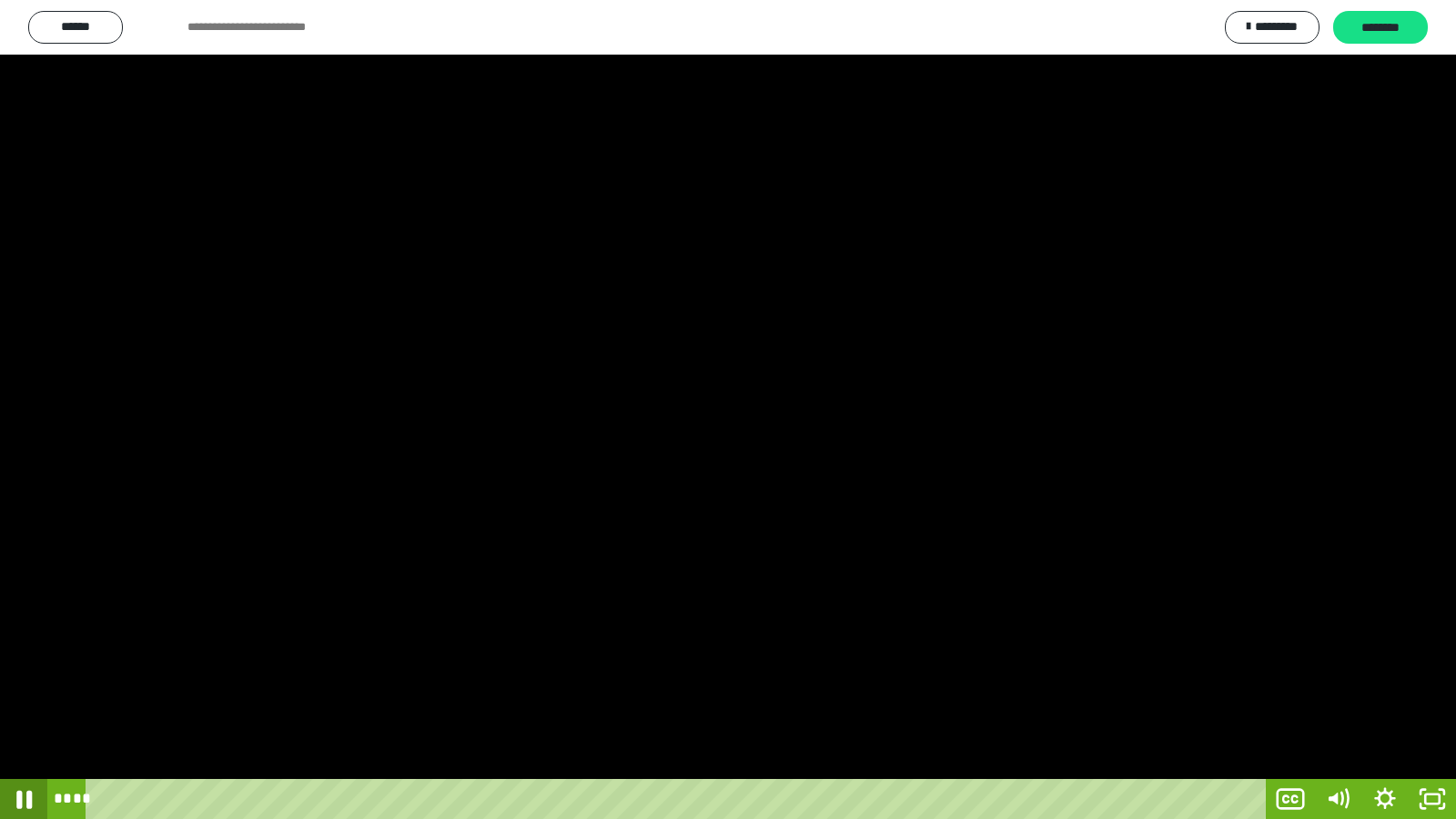 click 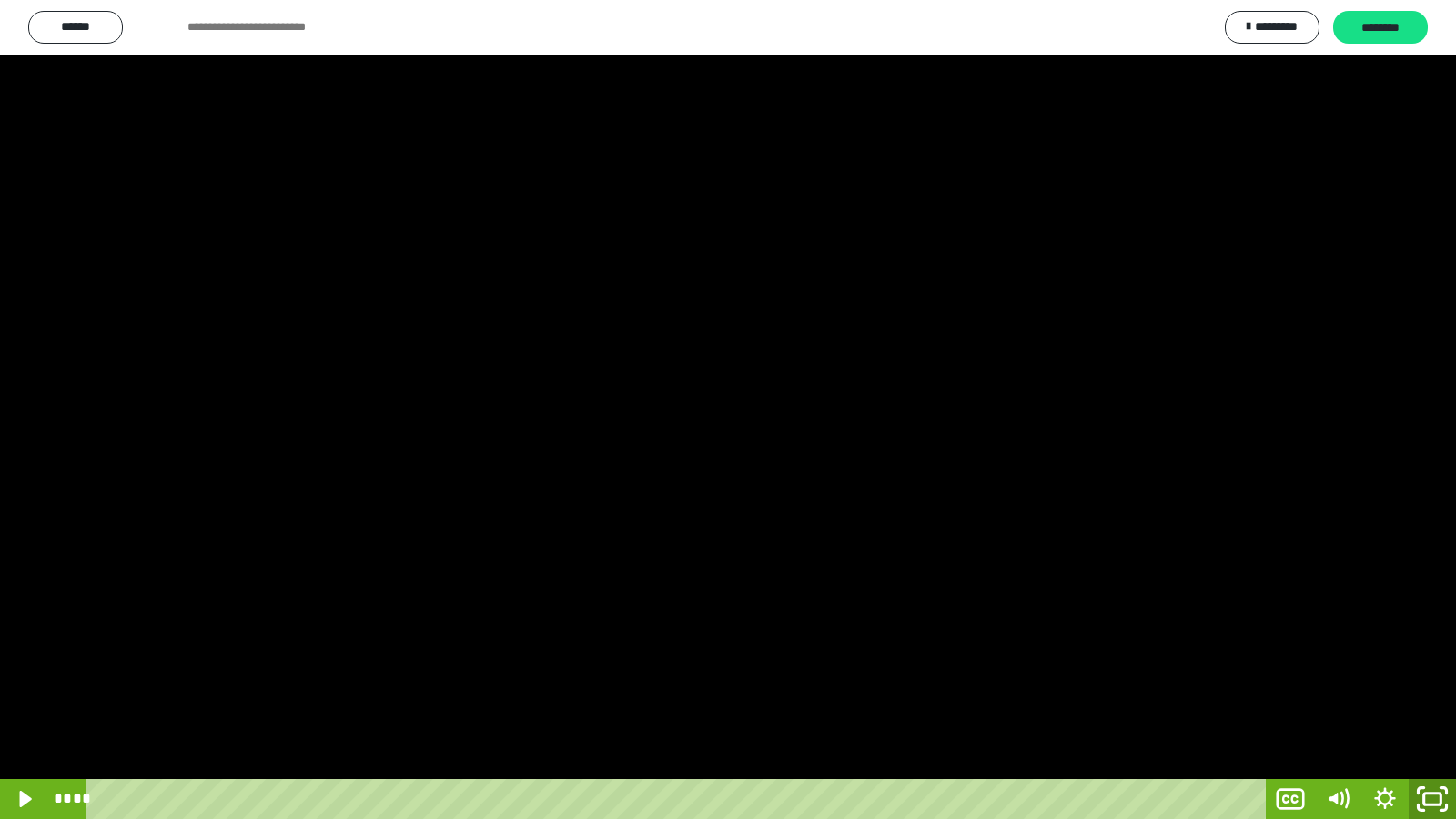 drag, startPoint x: 1437, startPoint y: 795, endPoint x: 1085, endPoint y: 8, distance: 862.1328 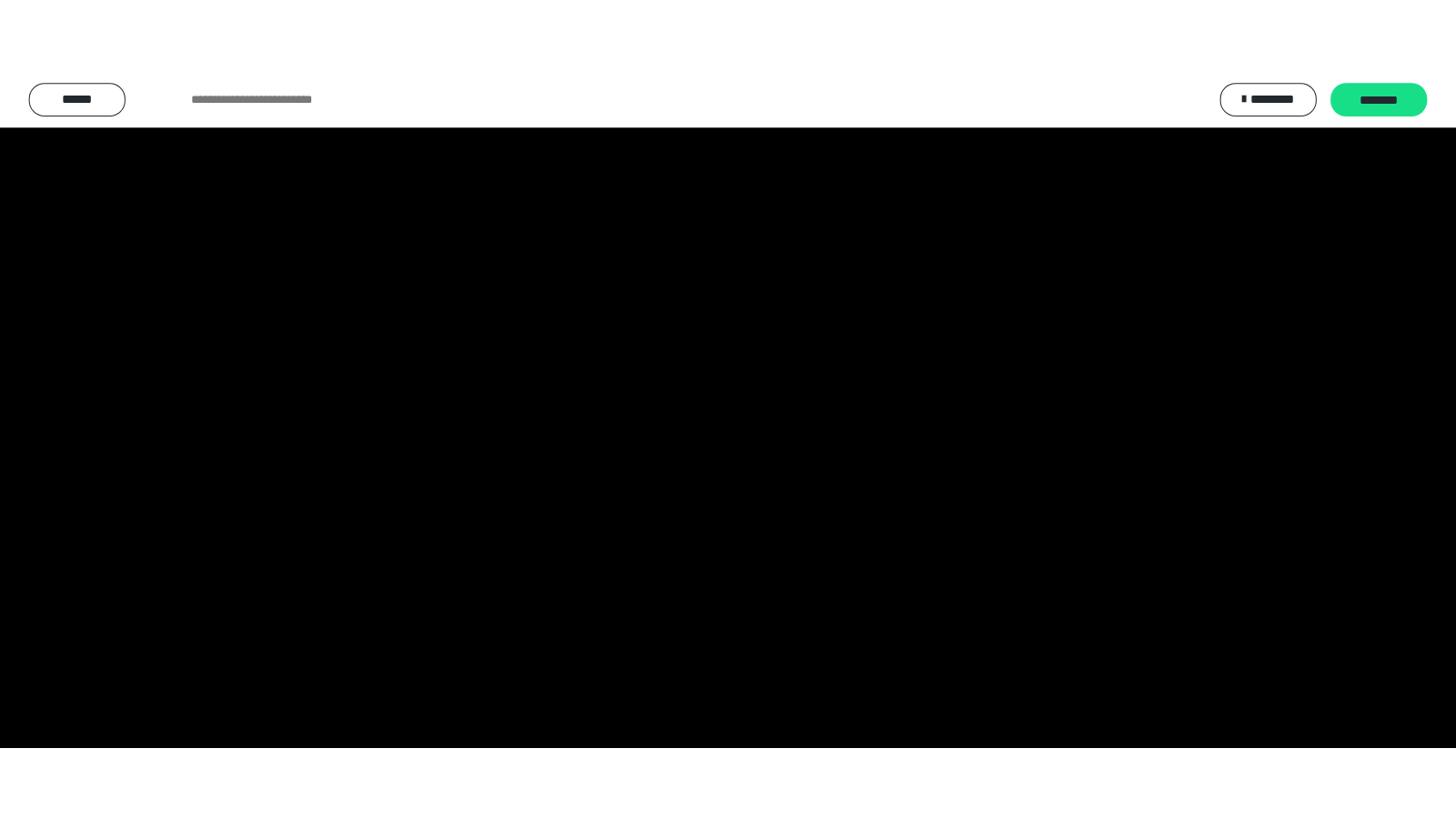 scroll, scrollTop: 3588, scrollLeft: 0, axis: vertical 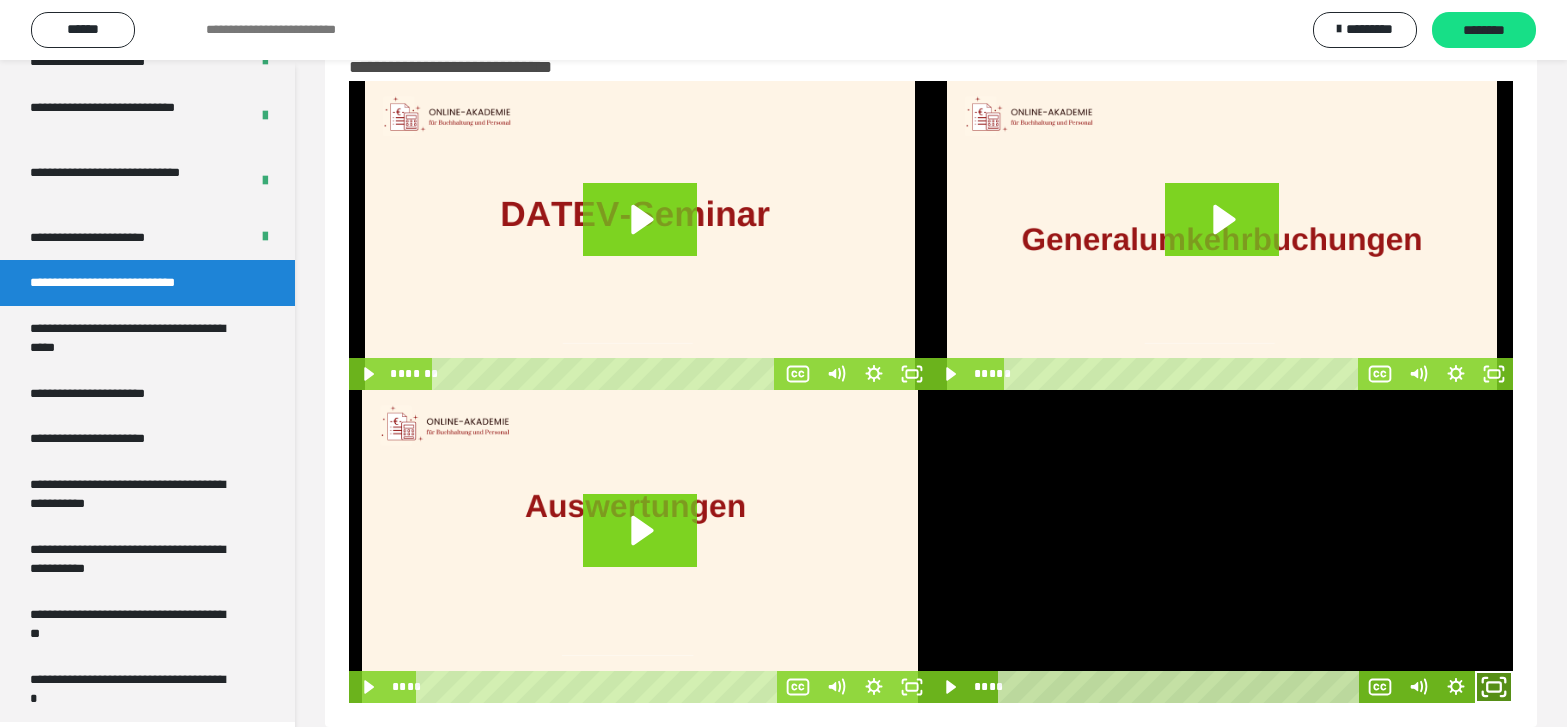 click 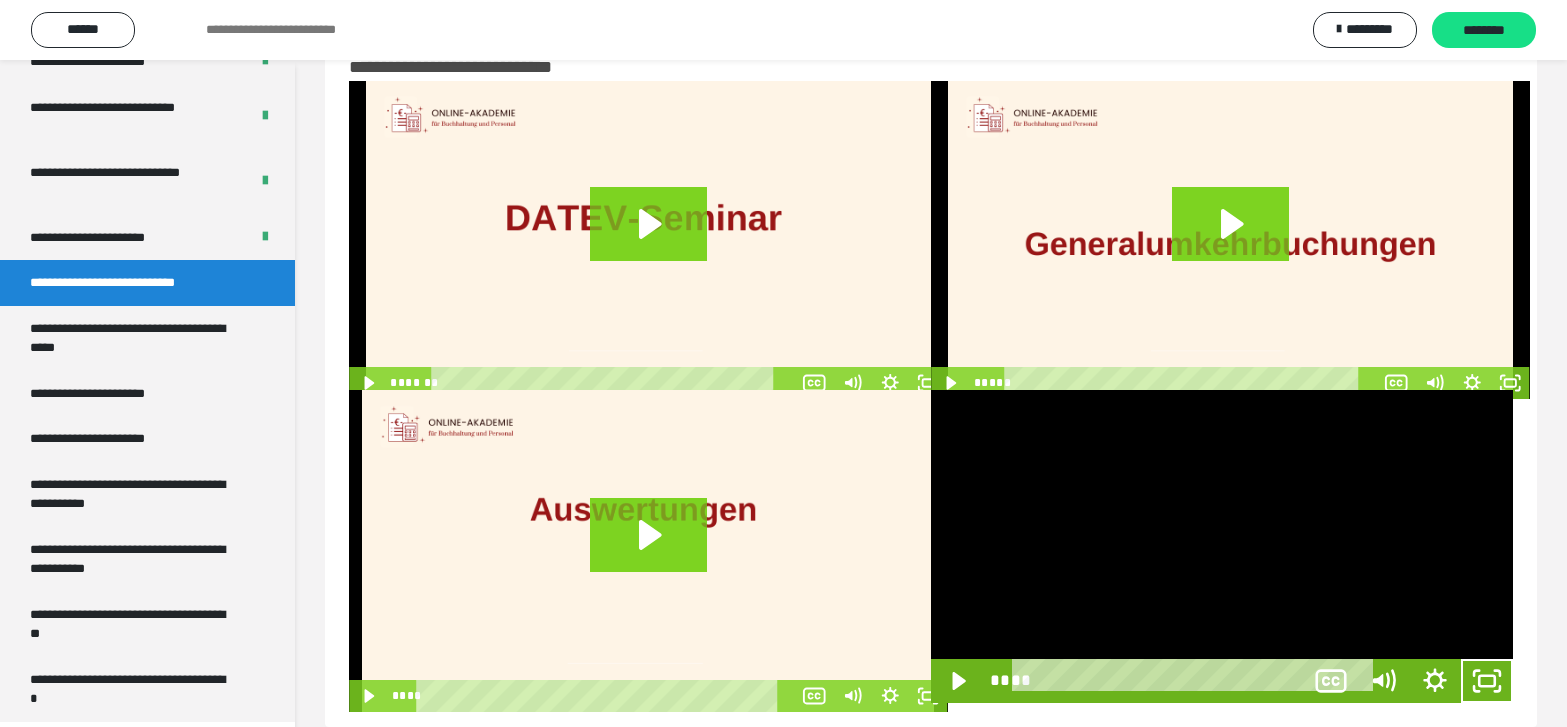 scroll, scrollTop: 3770, scrollLeft: 0, axis: vertical 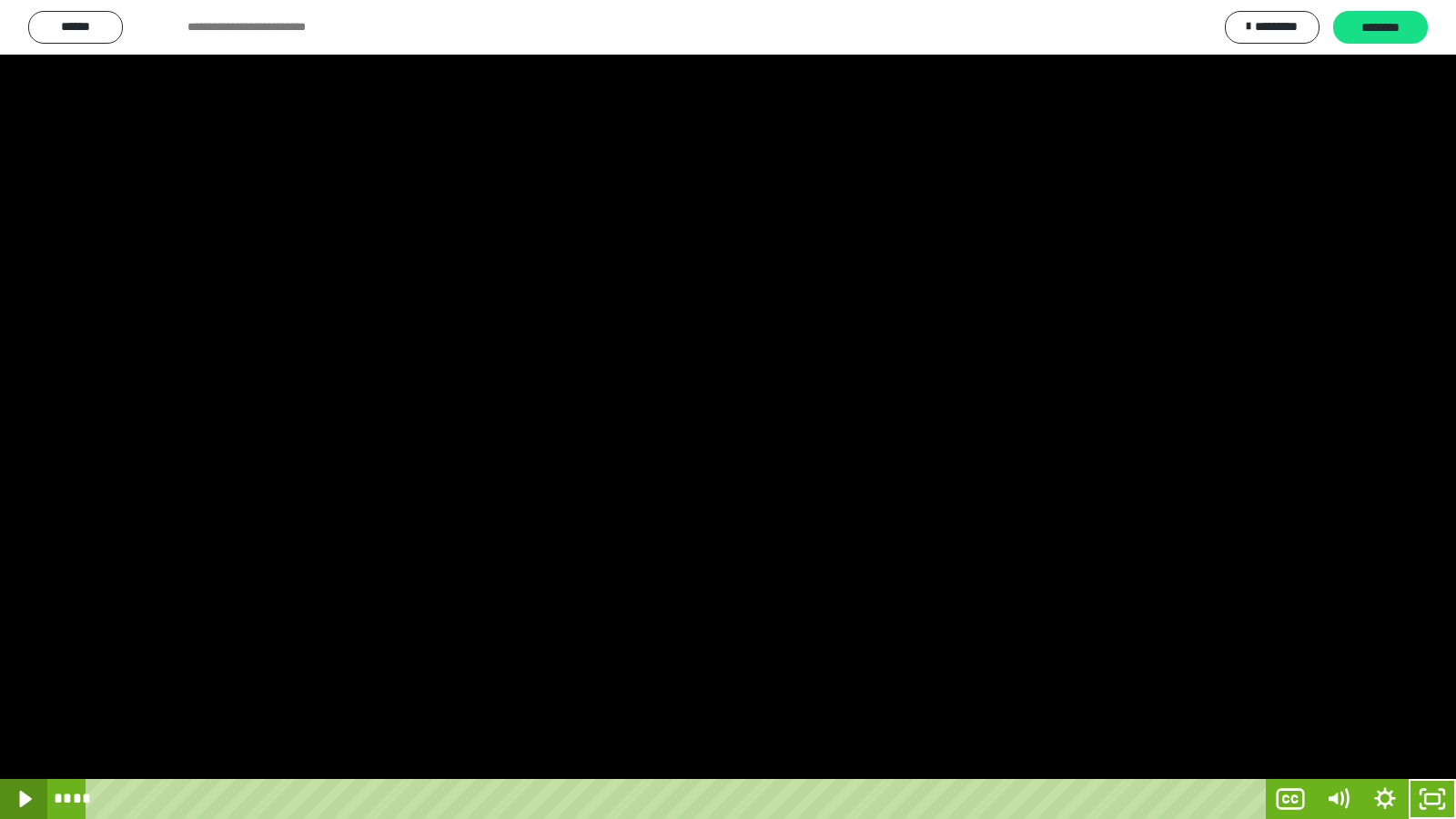 click 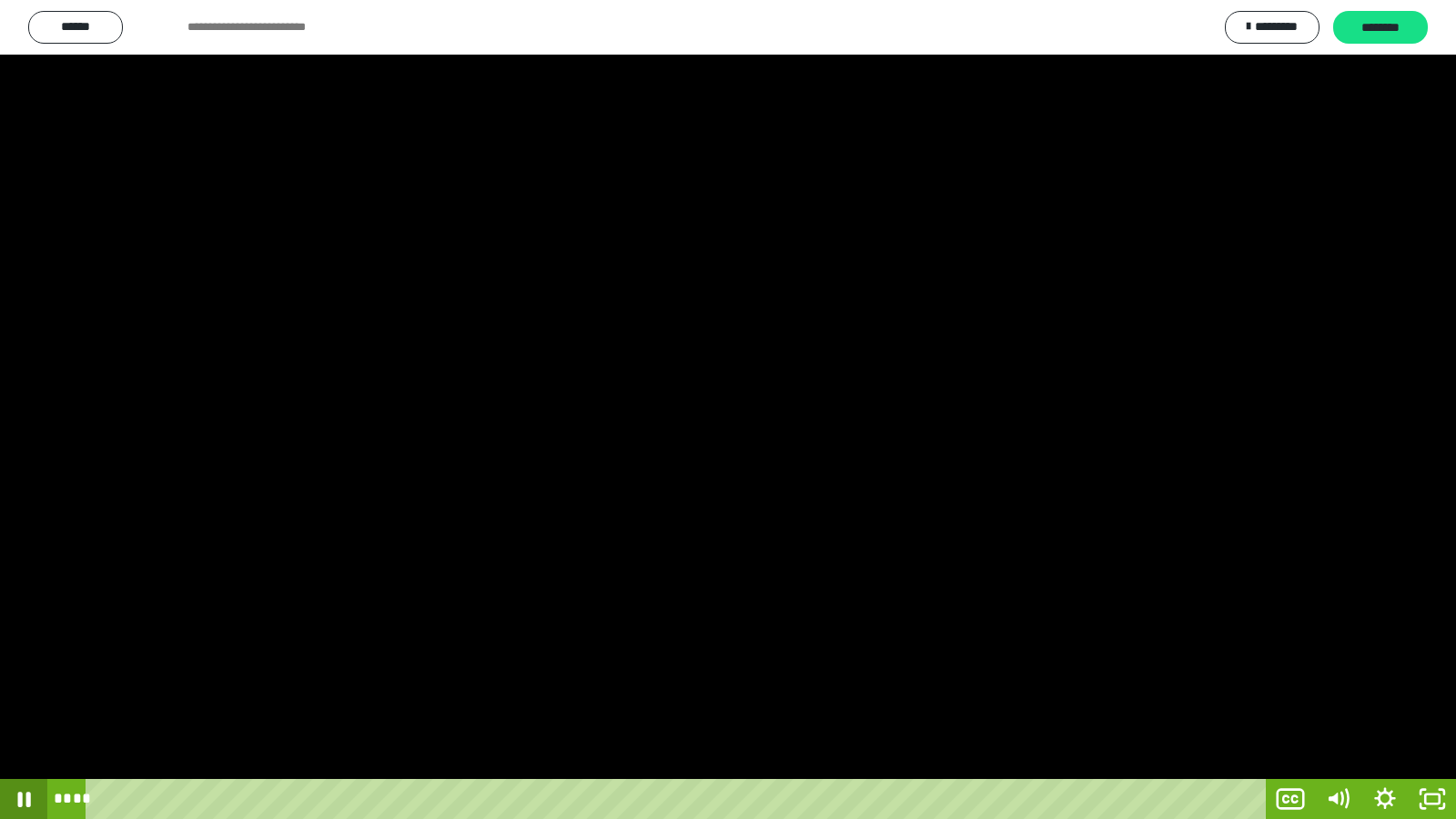 click 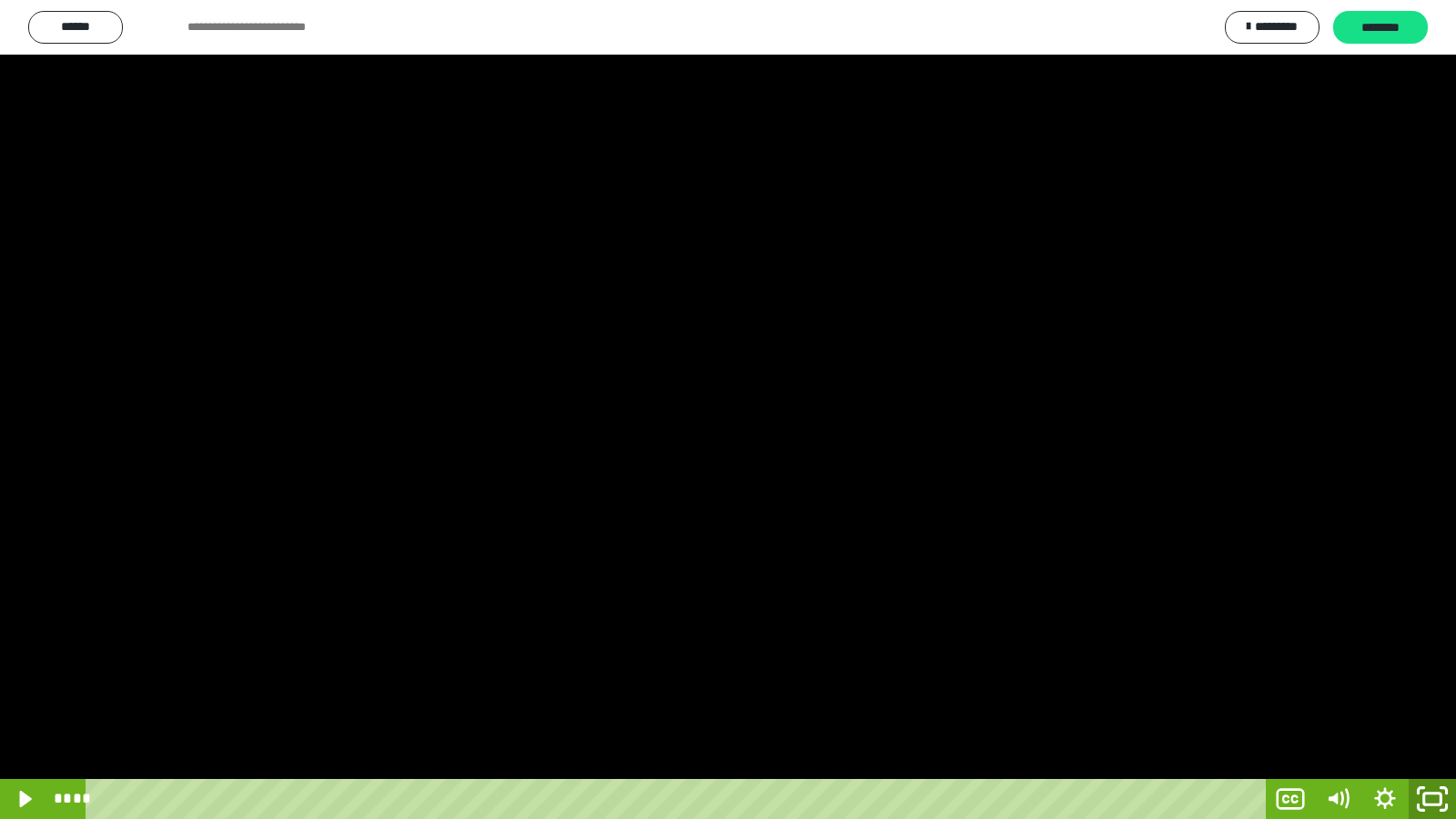 click 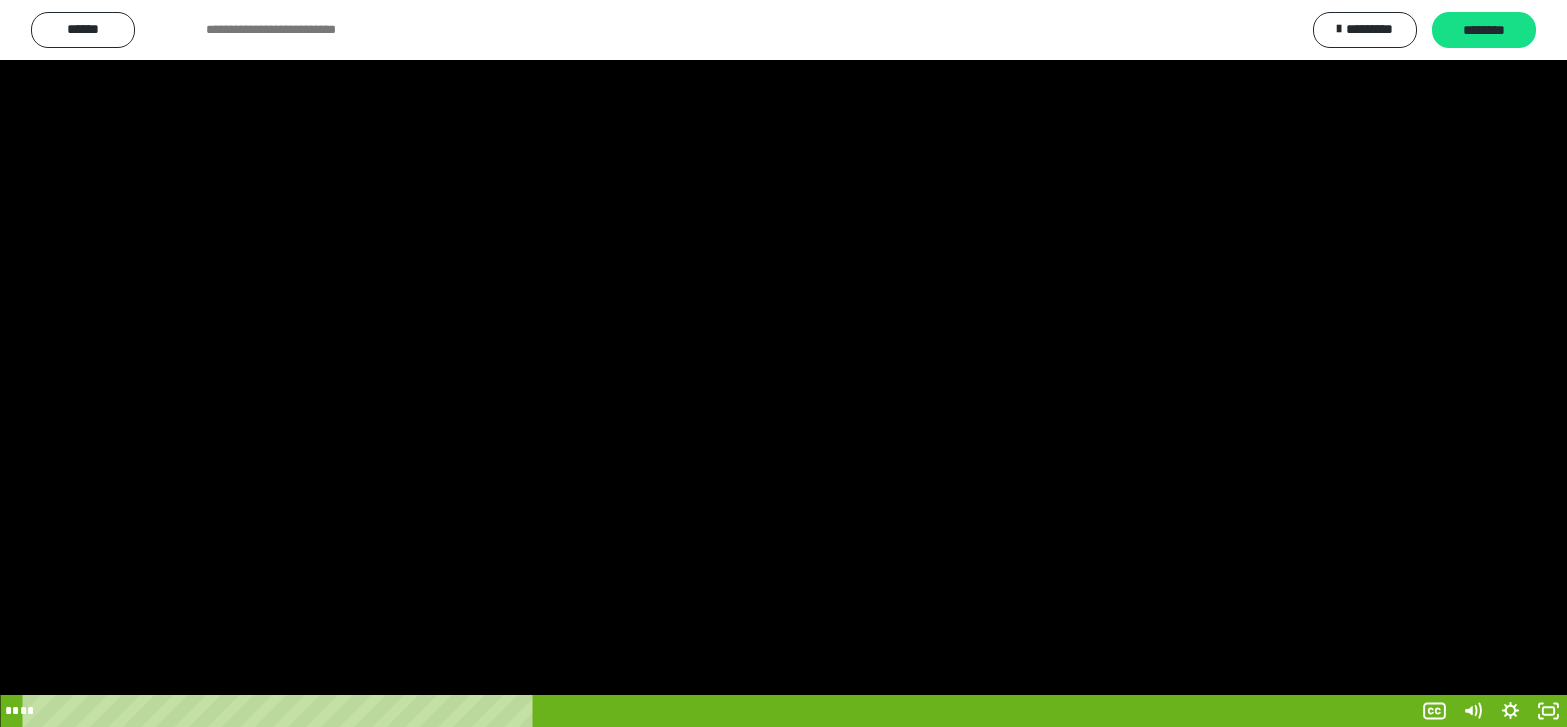scroll, scrollTop: 3943, scrollLeft: 0, axis: vertical 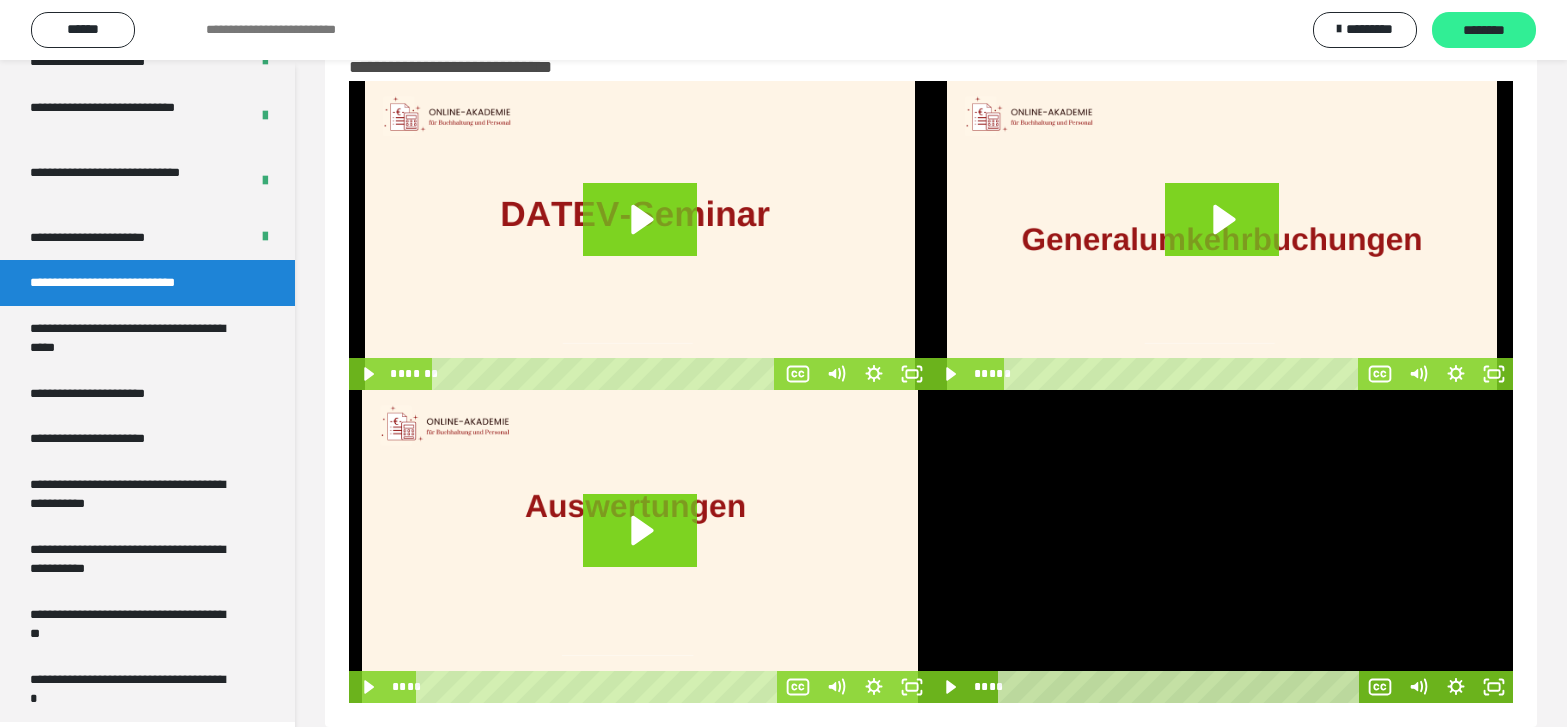 click on "********" at bounding box center (1484, 31) 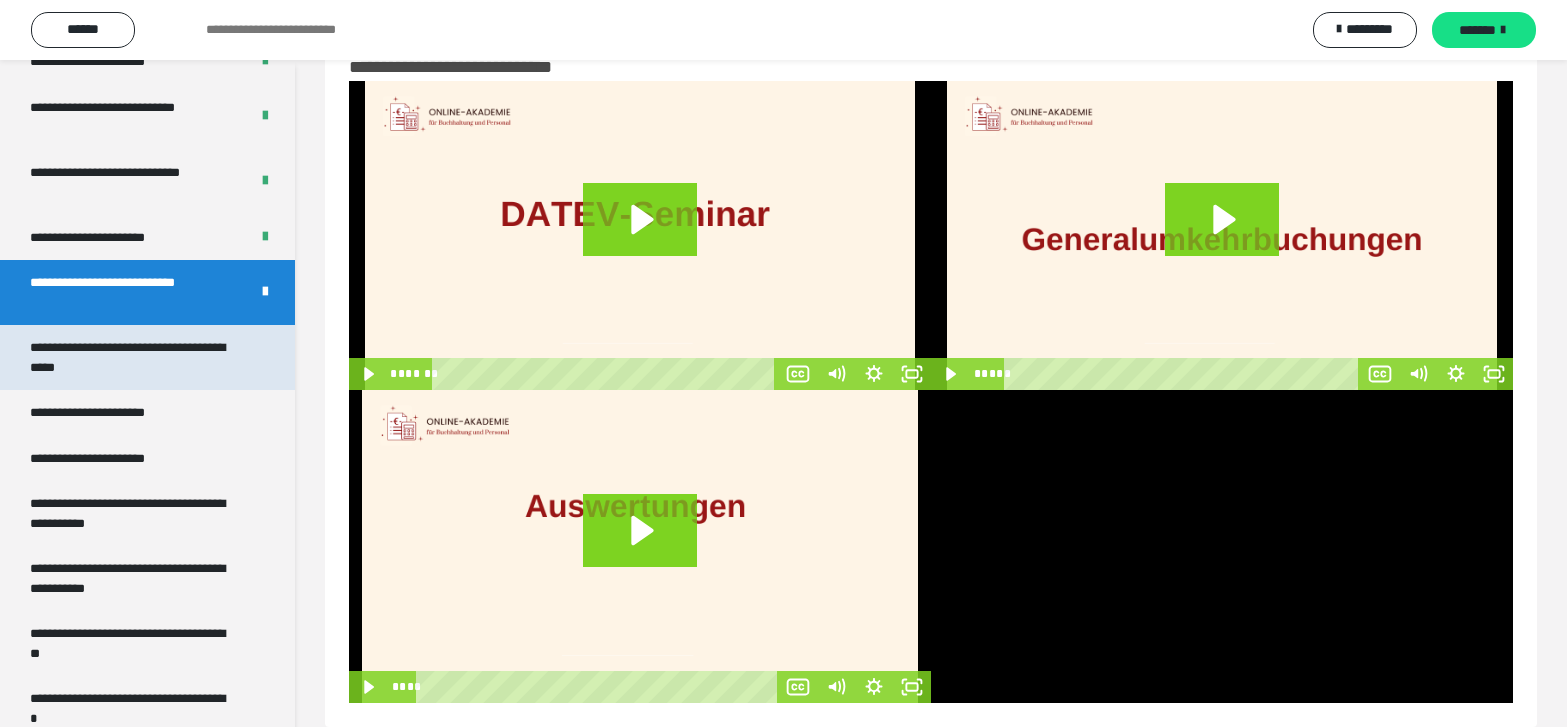 click on "**********" at bounding box center (132, 357) 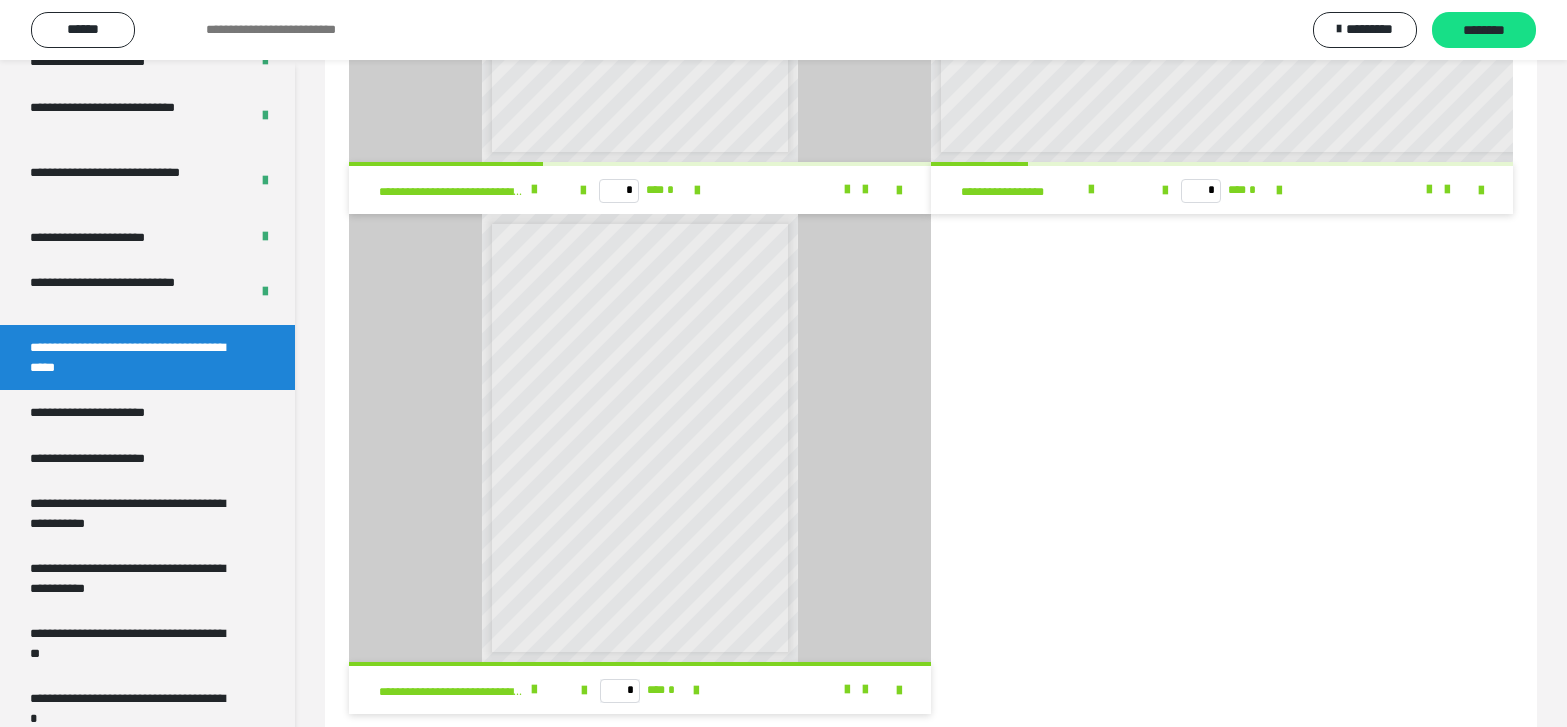 scroll, scrollTop: 468, scrollLeft: 0, axis: vertical 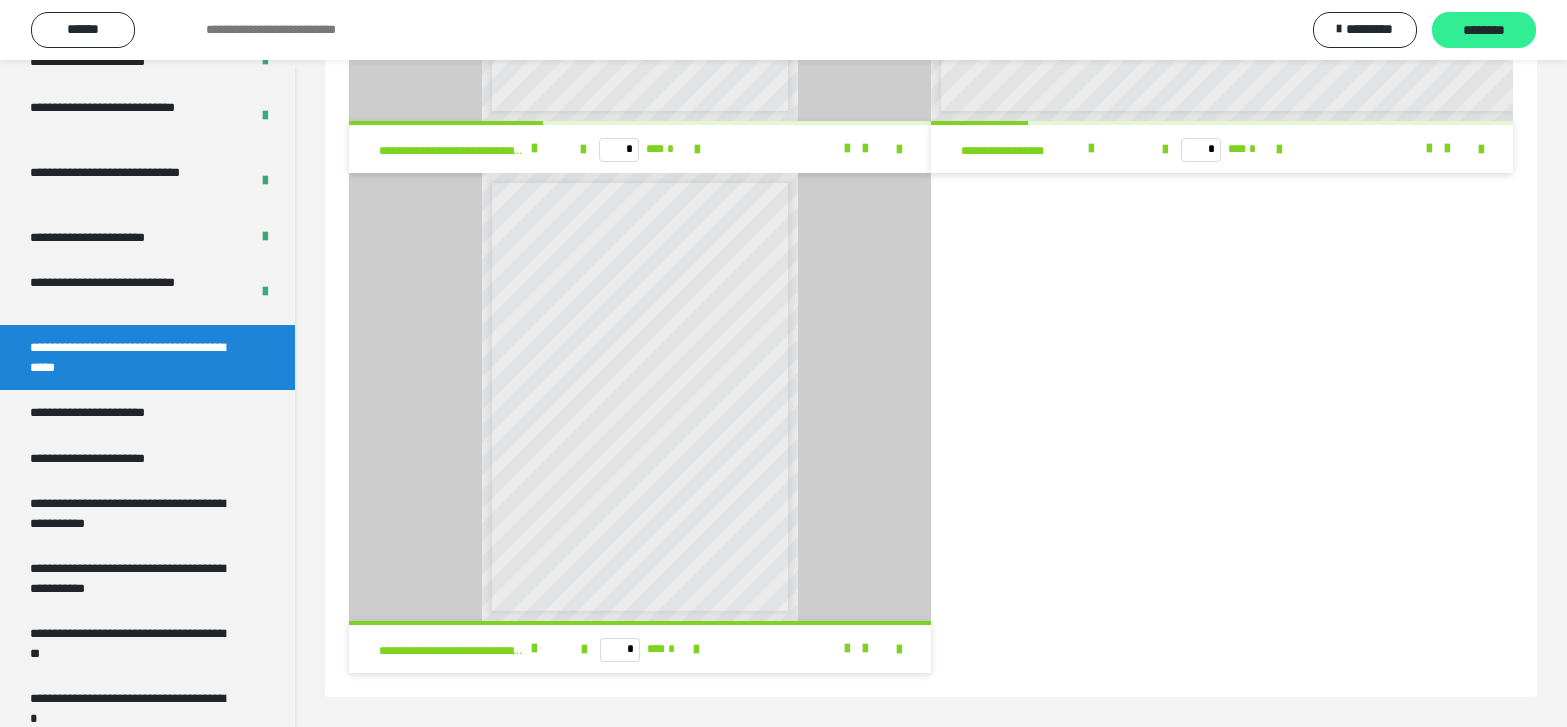 click on "********" at bounding box center (1484, 31) 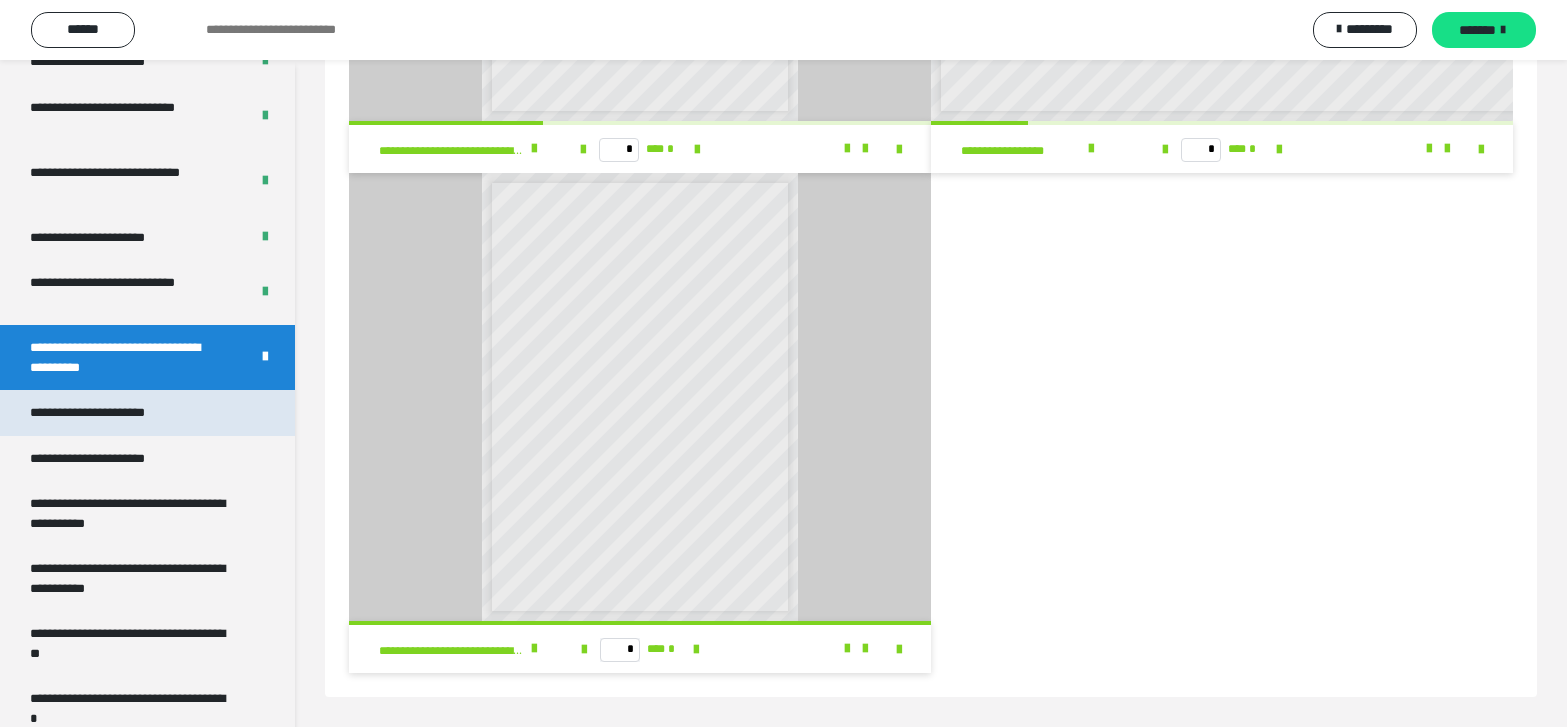 click on "**********" at bounding box center (110, 413) 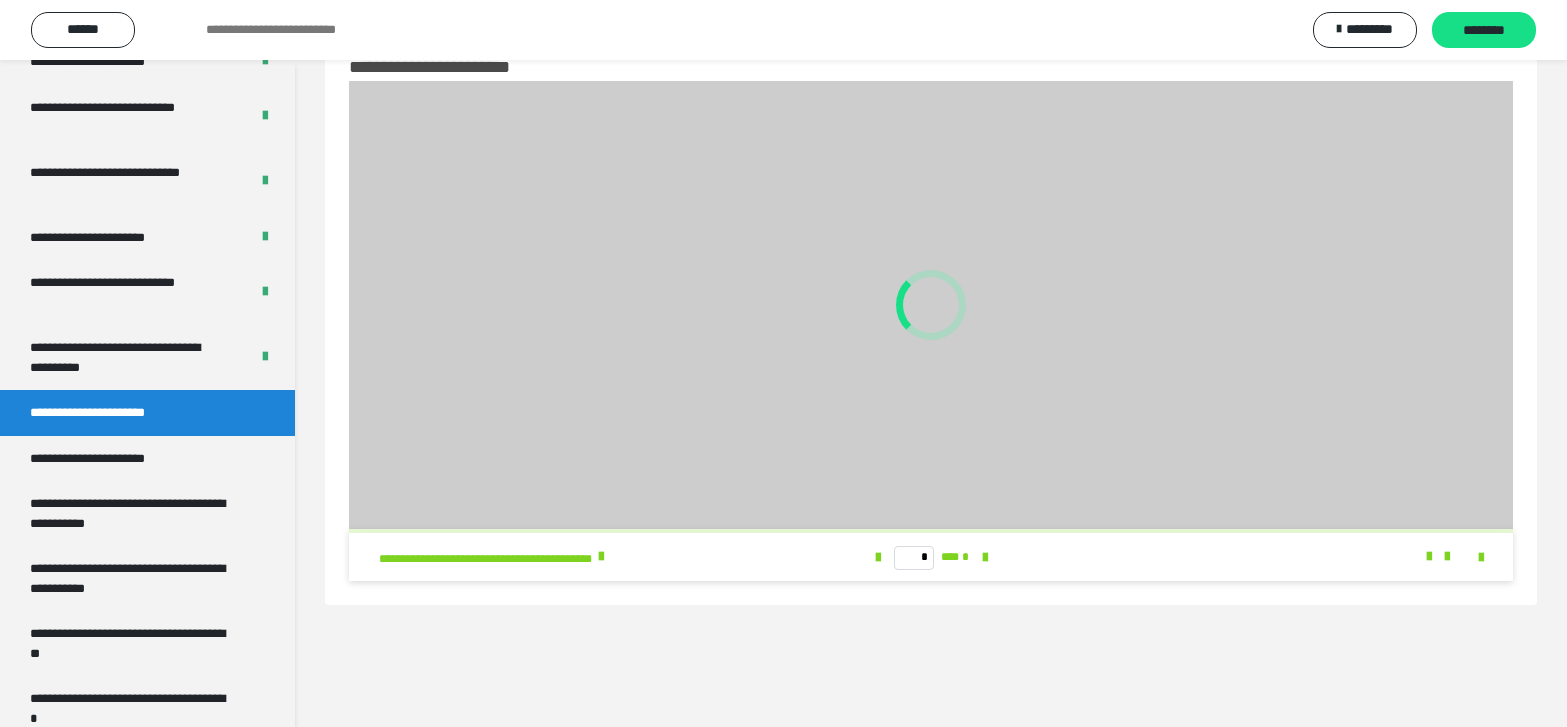 scroll, scrollTop: 60, scrollLeft: 0, axis: vertical 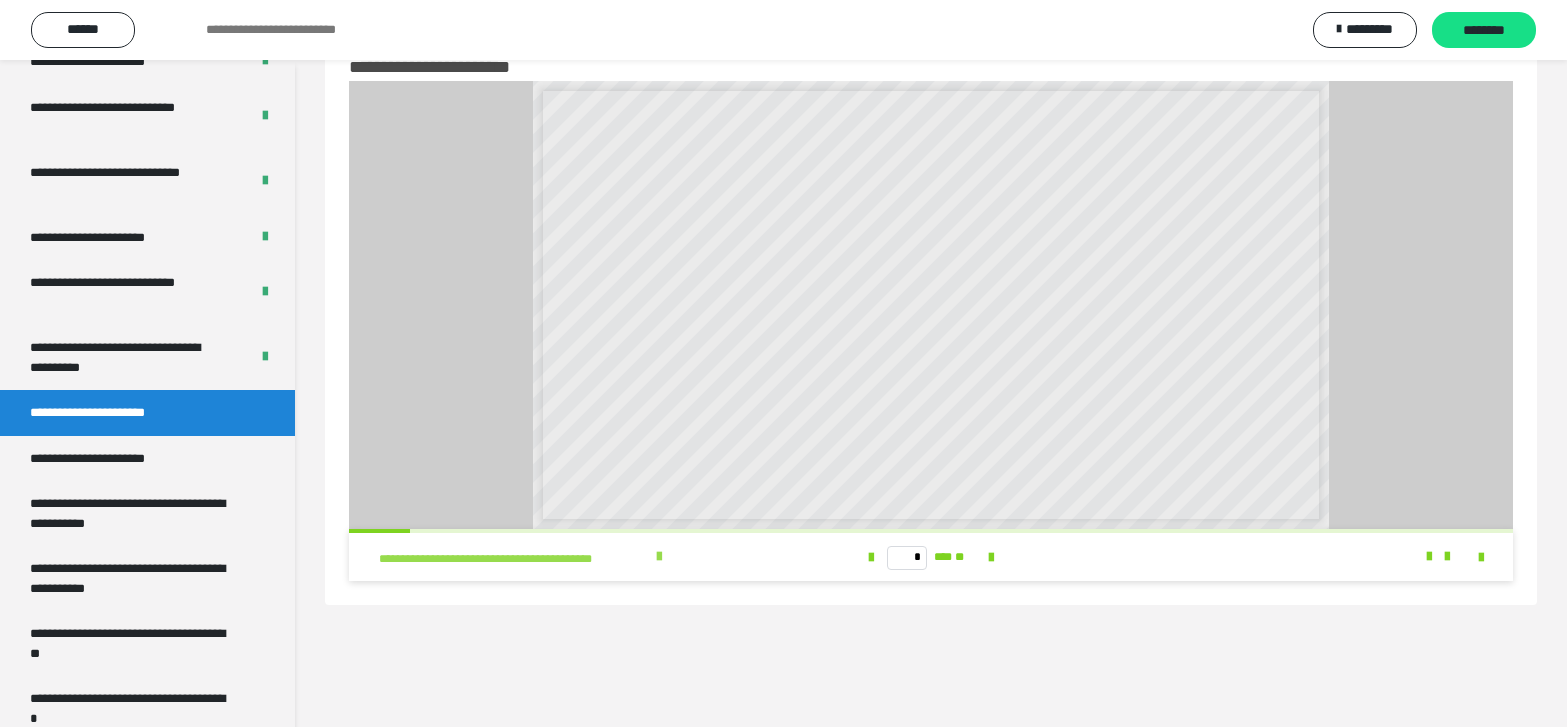 click at bounding box center [659, 557] 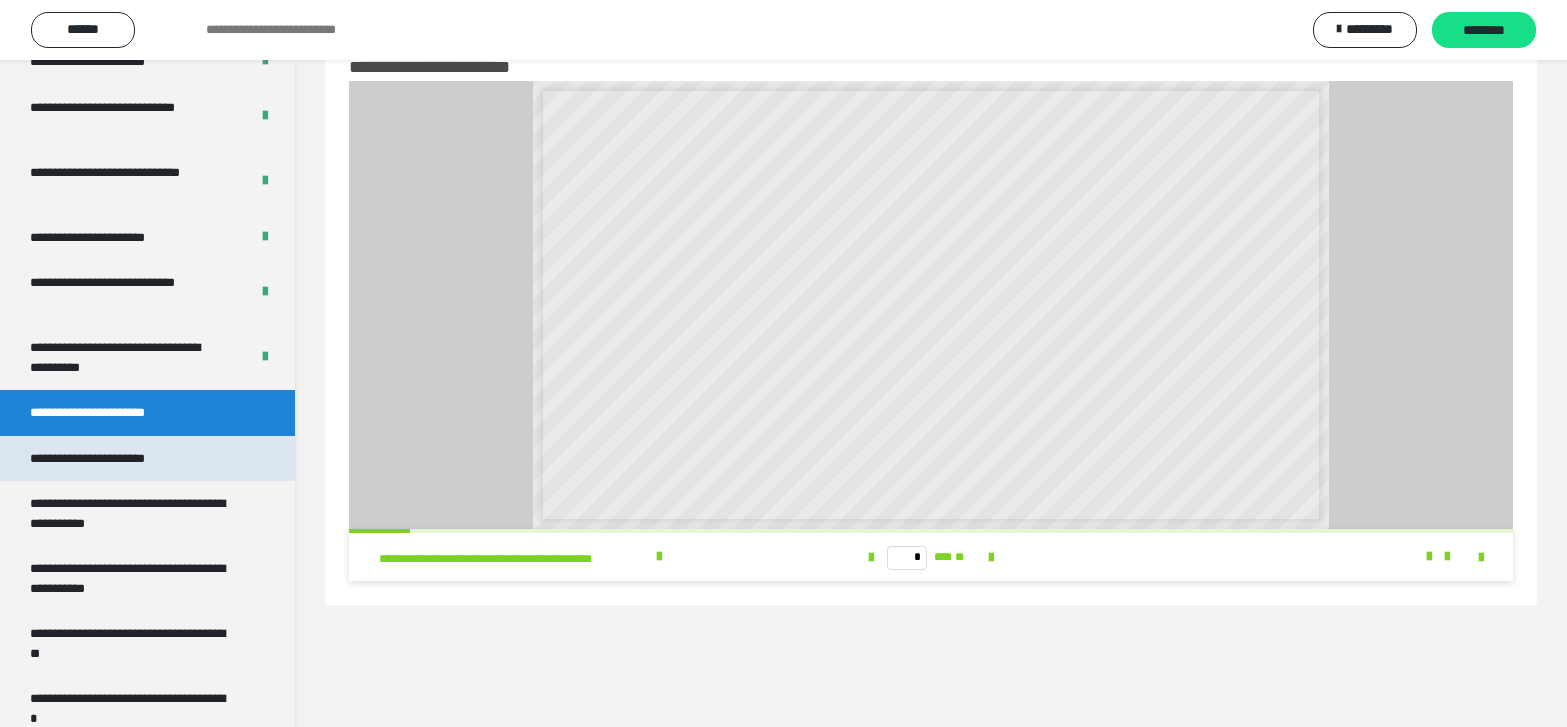 click on "**********" at bounding box center (111, 459) 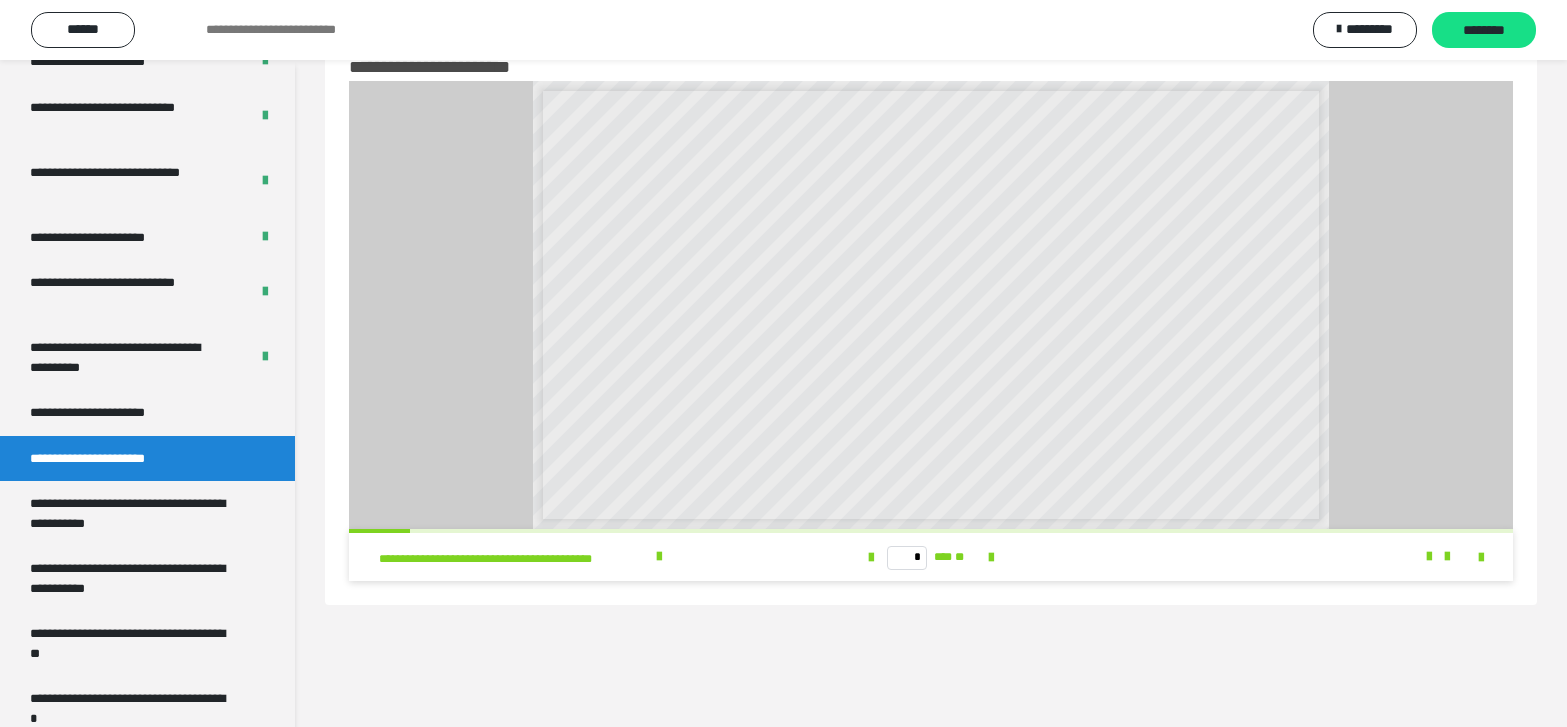 scroll, scrollTop: 468, scrollLeft: 0, axis: vertical 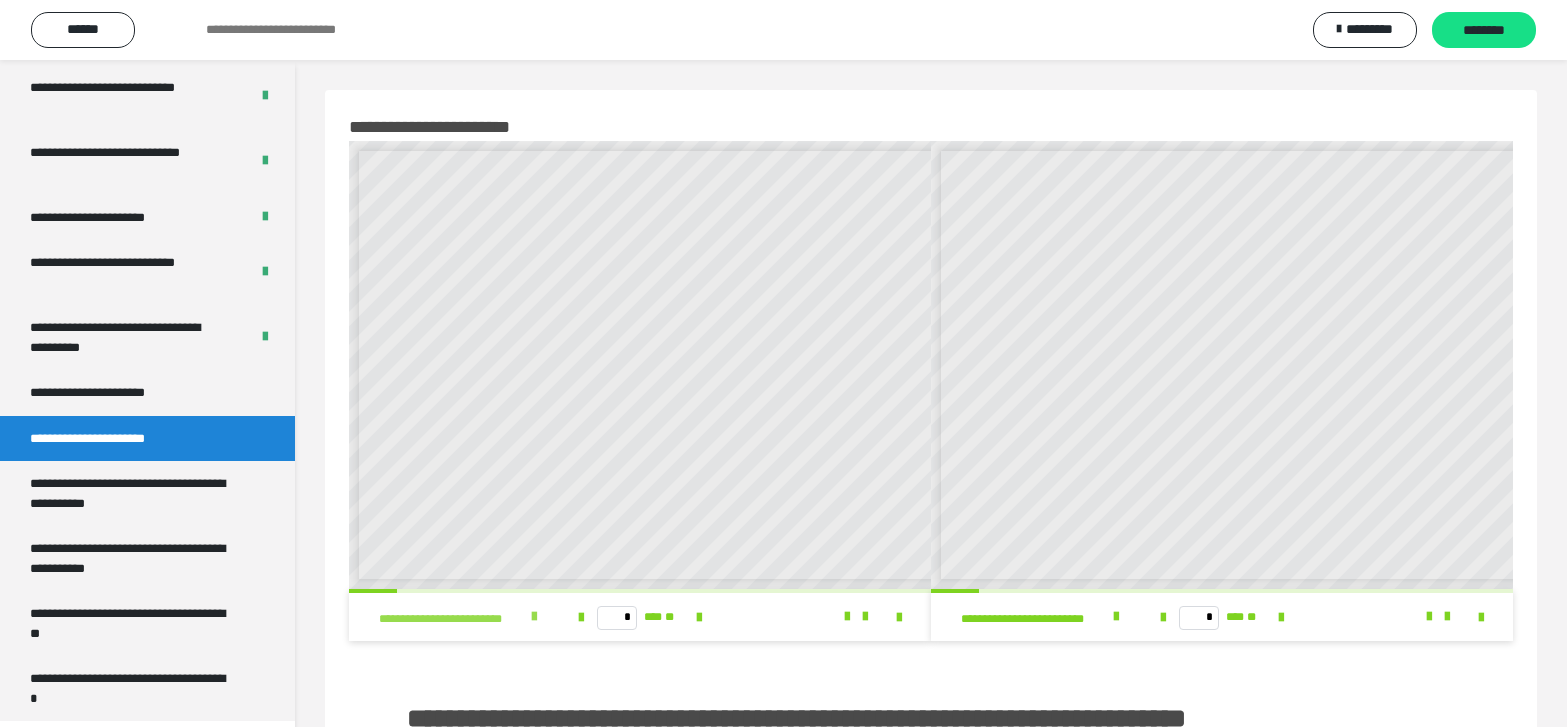 click at bounding box center (534, 617) 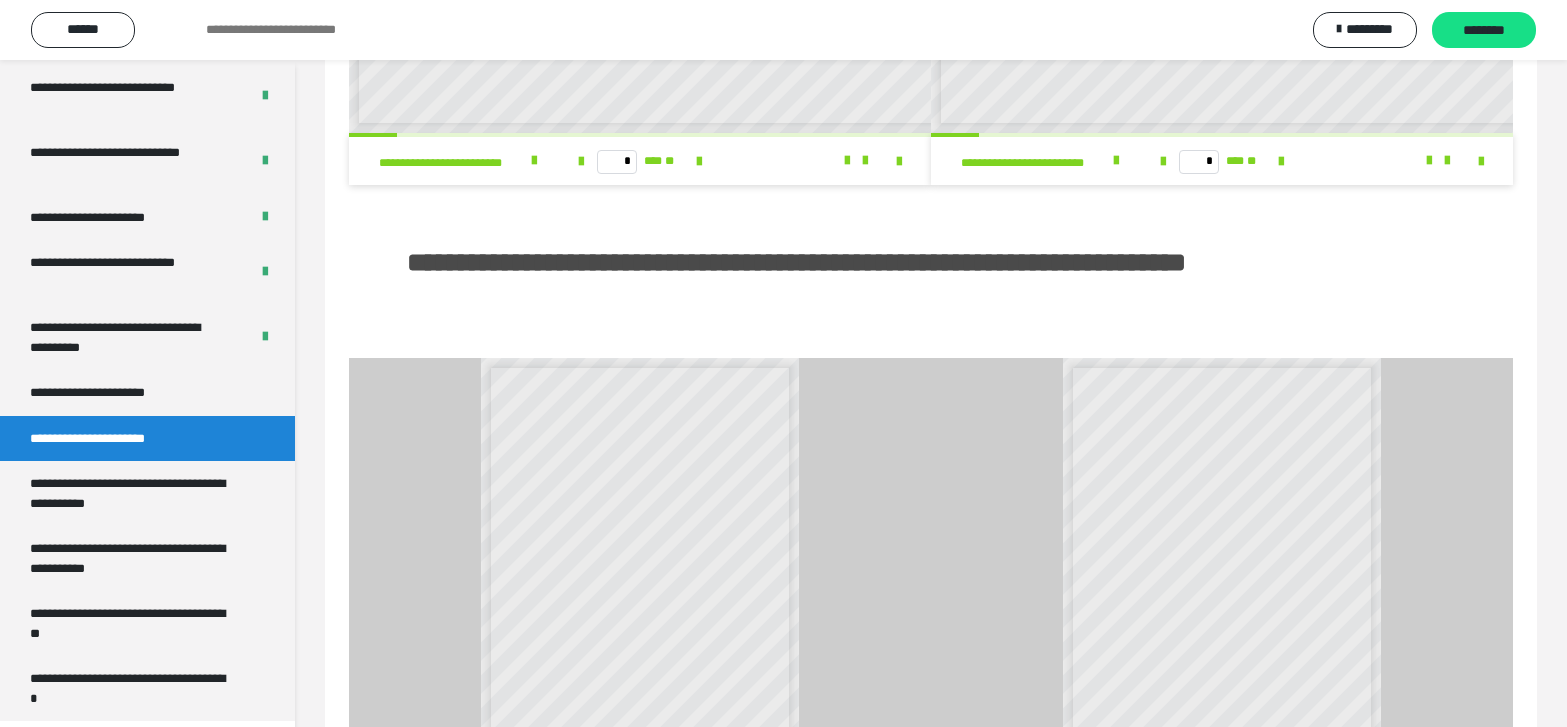 scroll, scrollTop: 100, scrollLeft: 0, axis: vertical 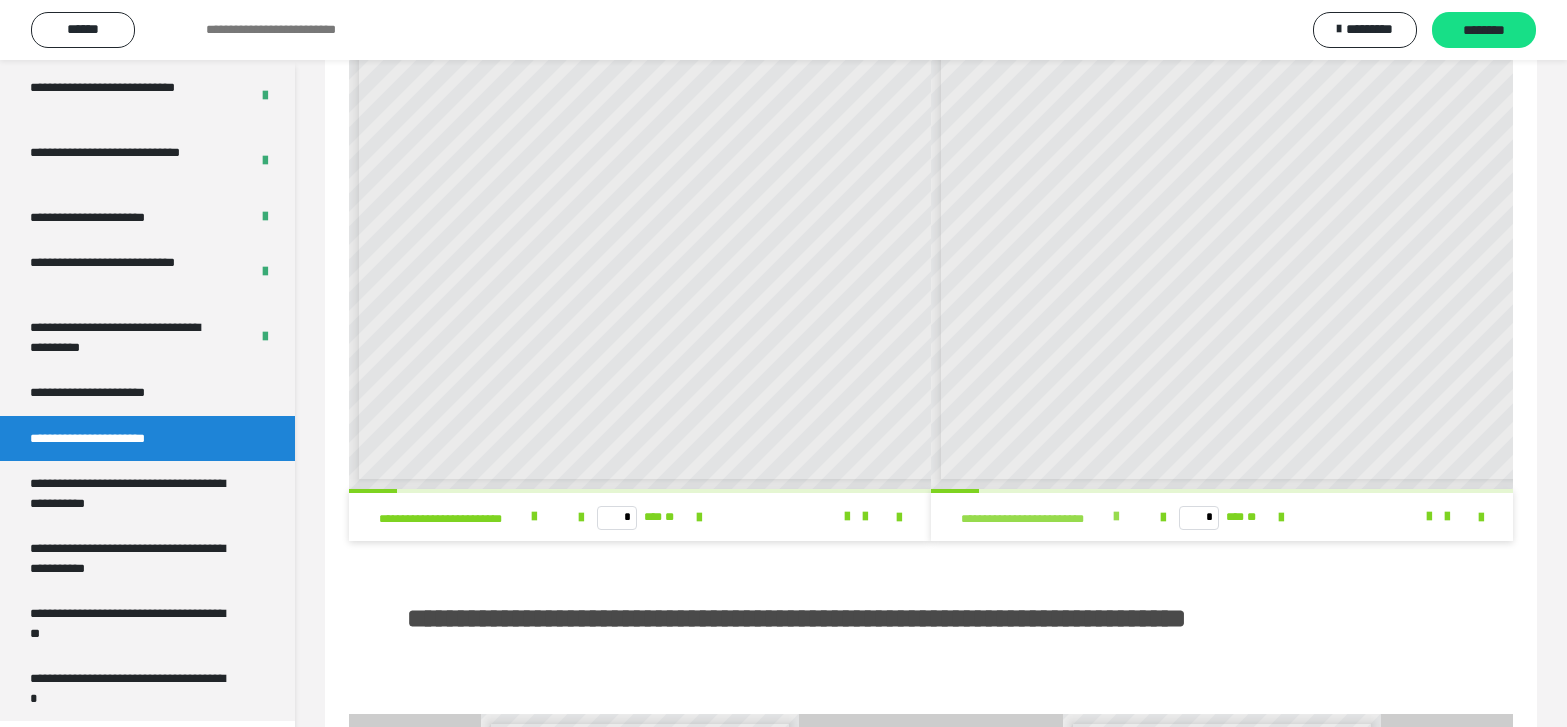 click at bounding box center (1116, 517) 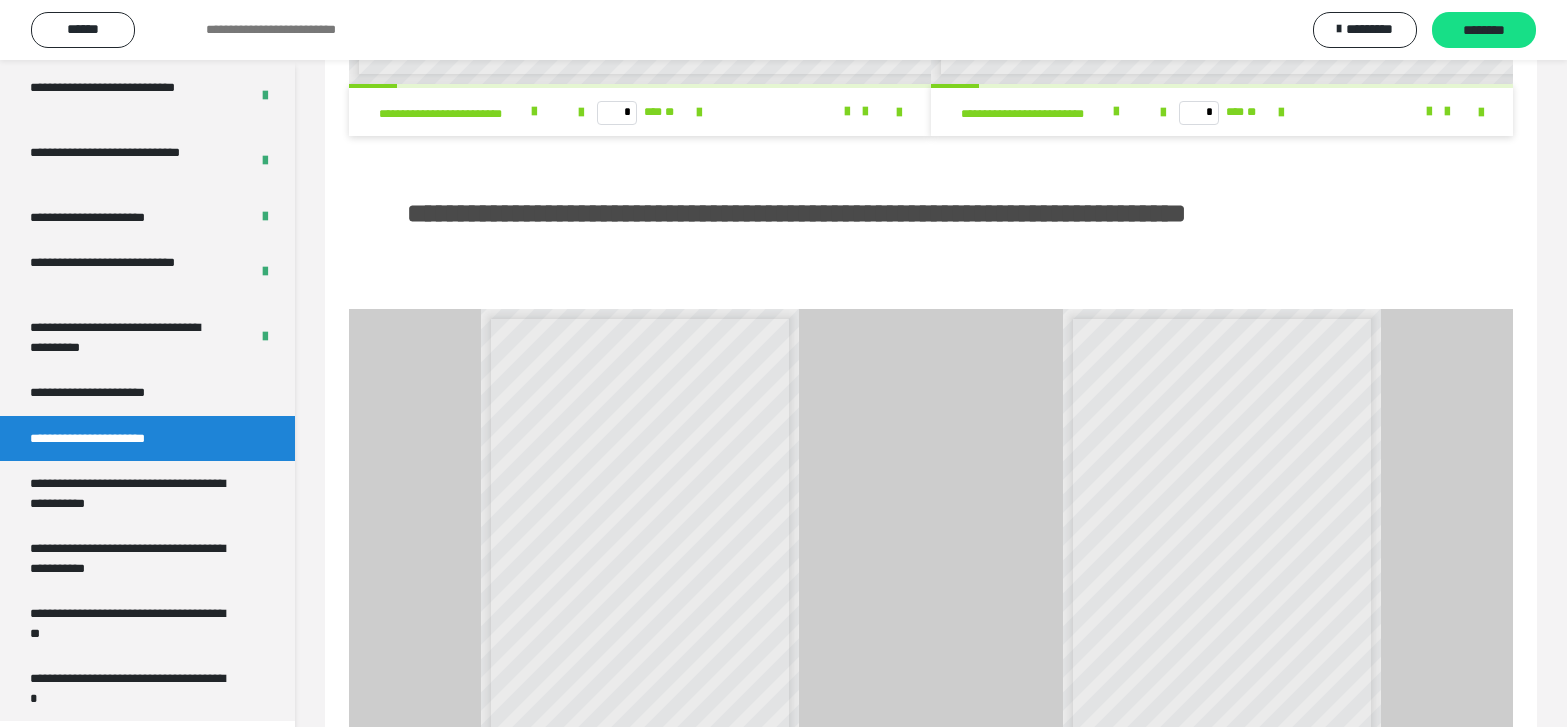 scroll, scrollTop: 700, scrollLeft: 0, axis: vertical 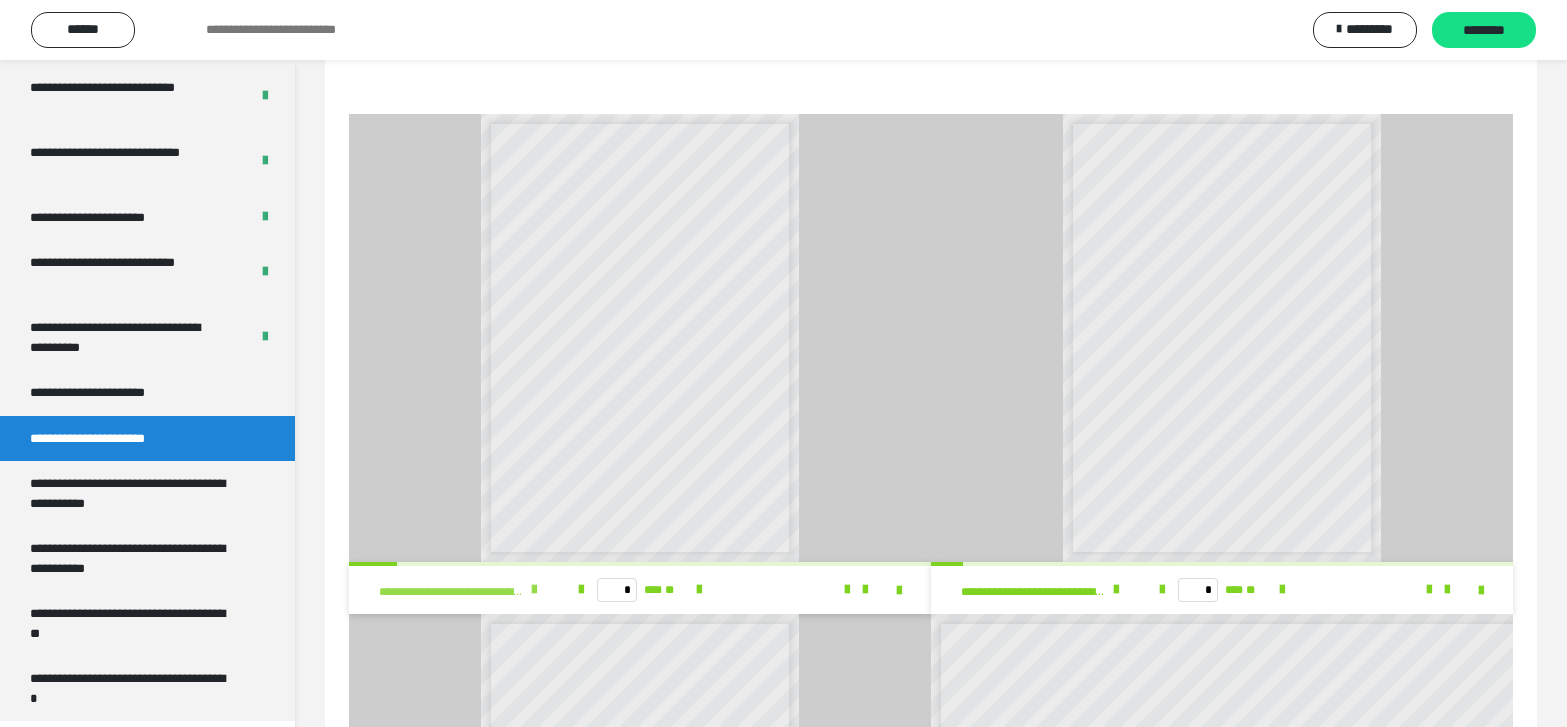 click at bounding box center [534, 590] 